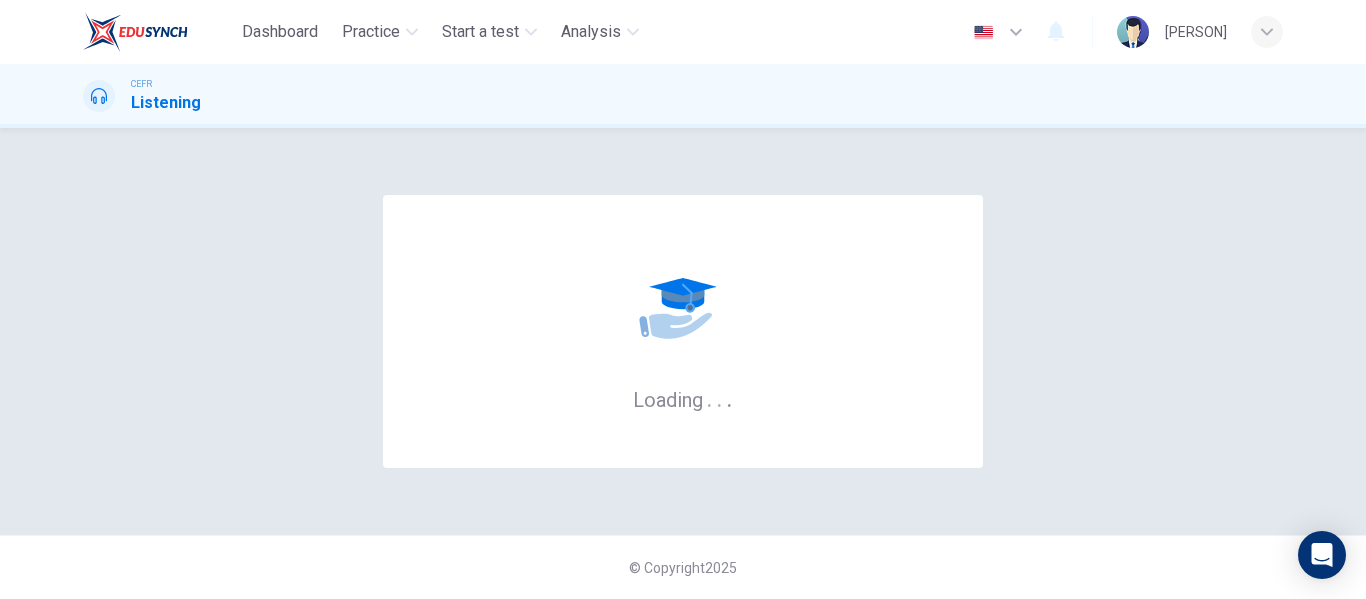 scroll, scrollTop: 0, scrollLeft: 0, axis: both 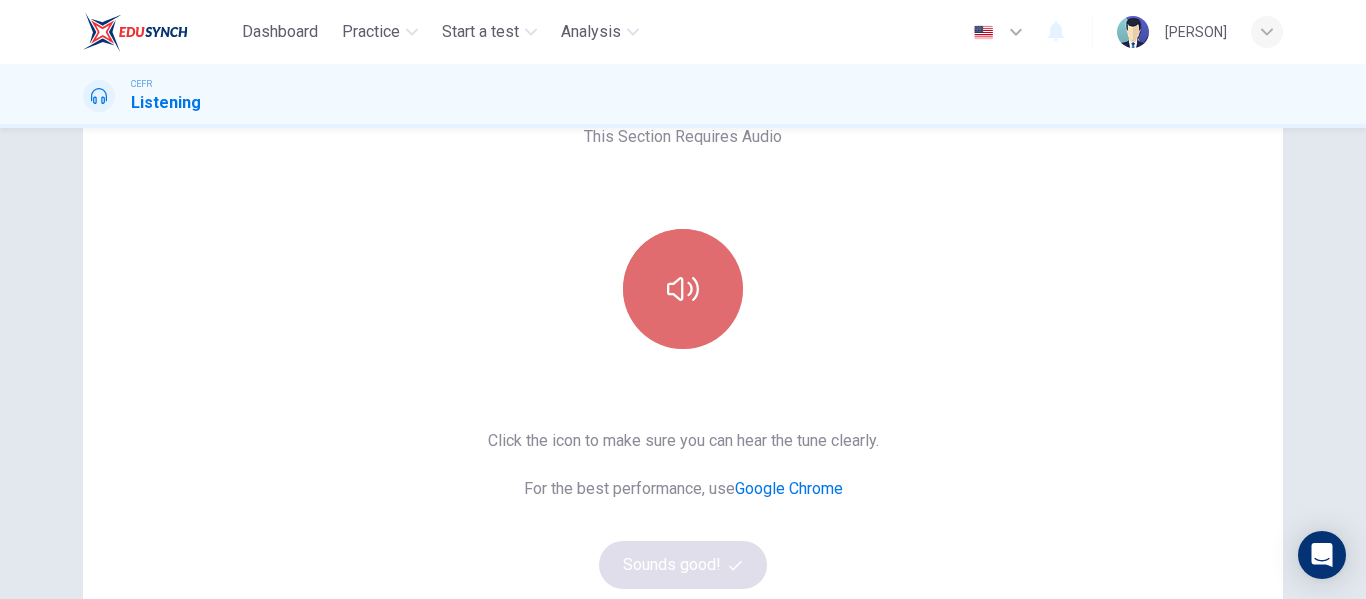 click at bounding box center (683, 289) 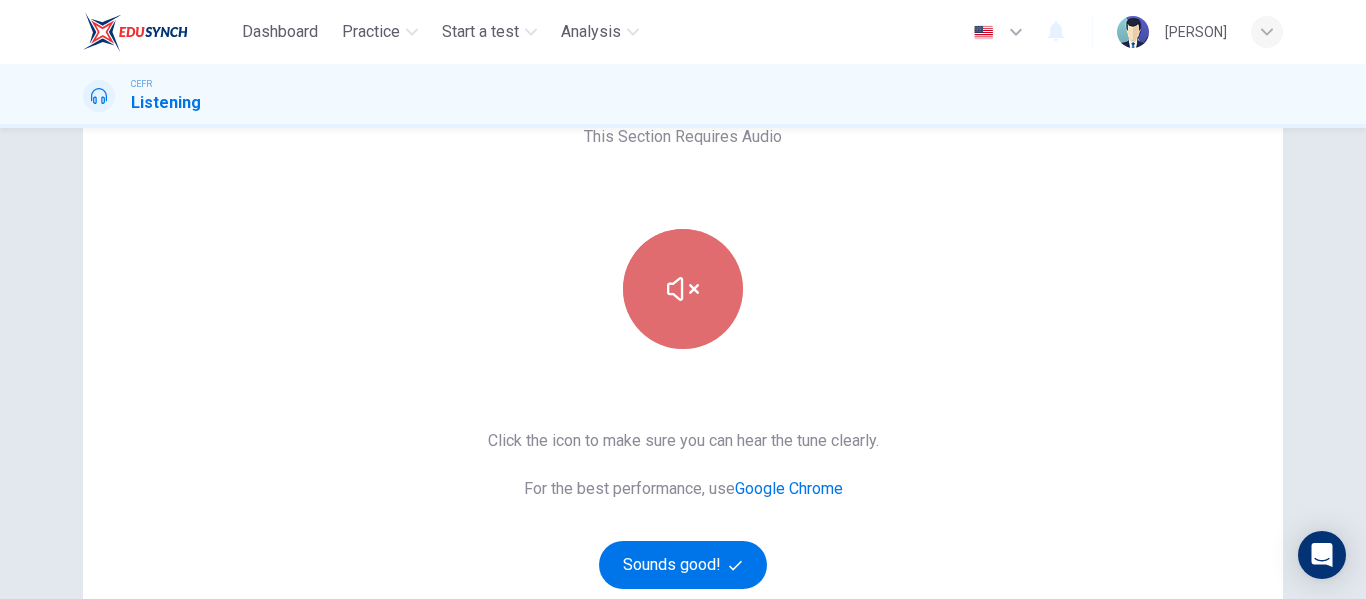 click at bounding box center (683, 289) 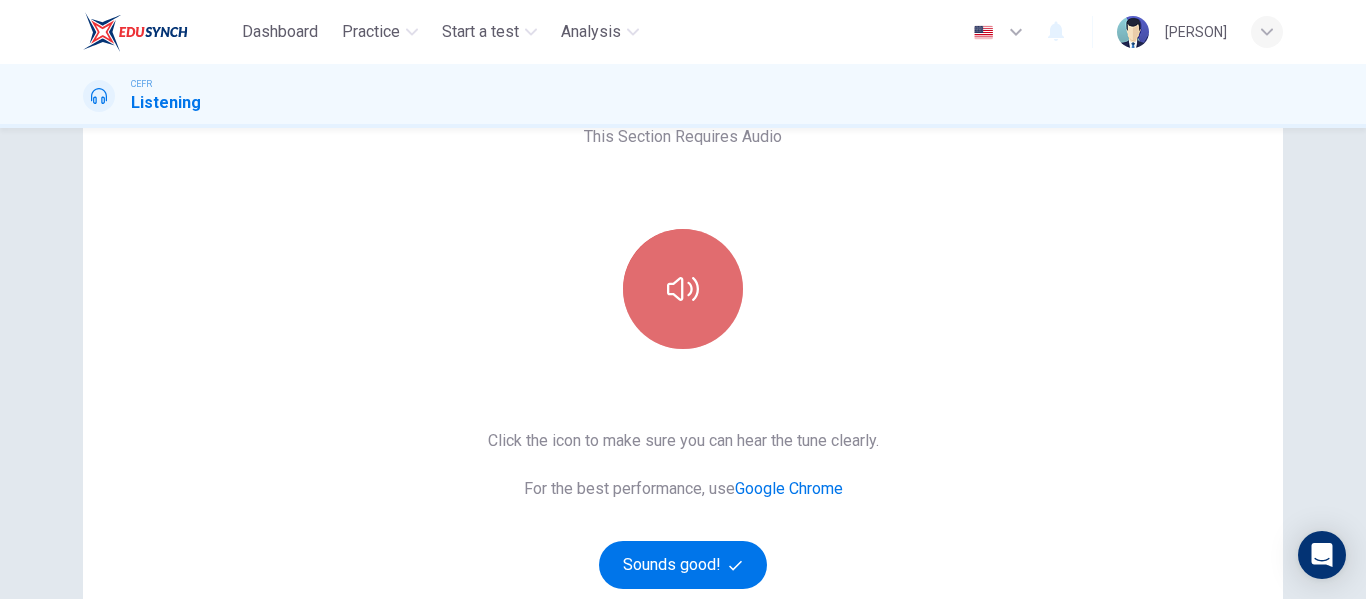 click at bounding box center [683, 289] 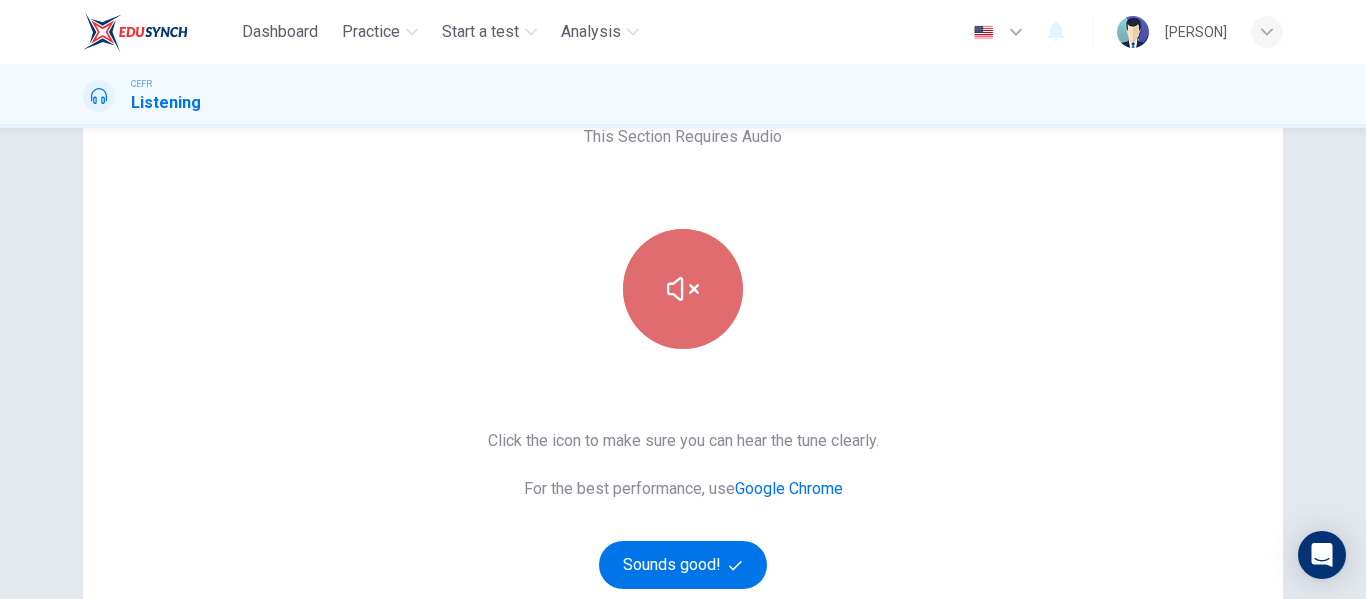 click at bounding box center (683, 289) 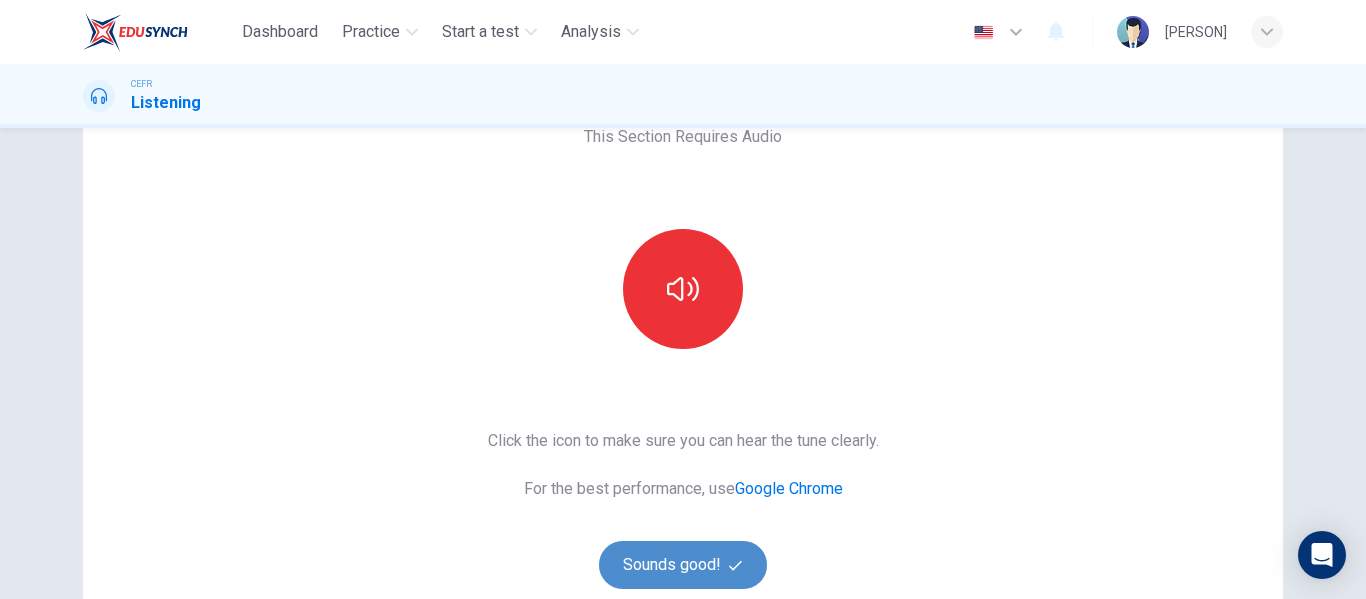 click on "Sounds good!" at bounding box center (683, 565) 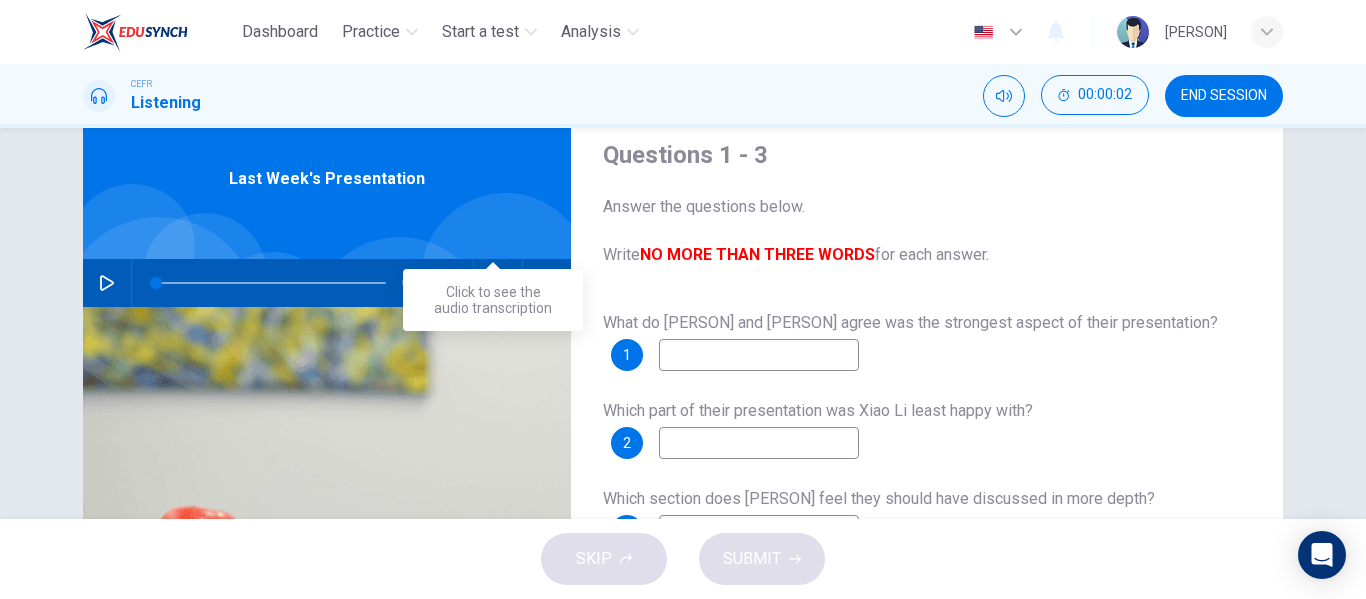 scroll, scrollTop: 121, scrollLeft: 0, axis: vertical 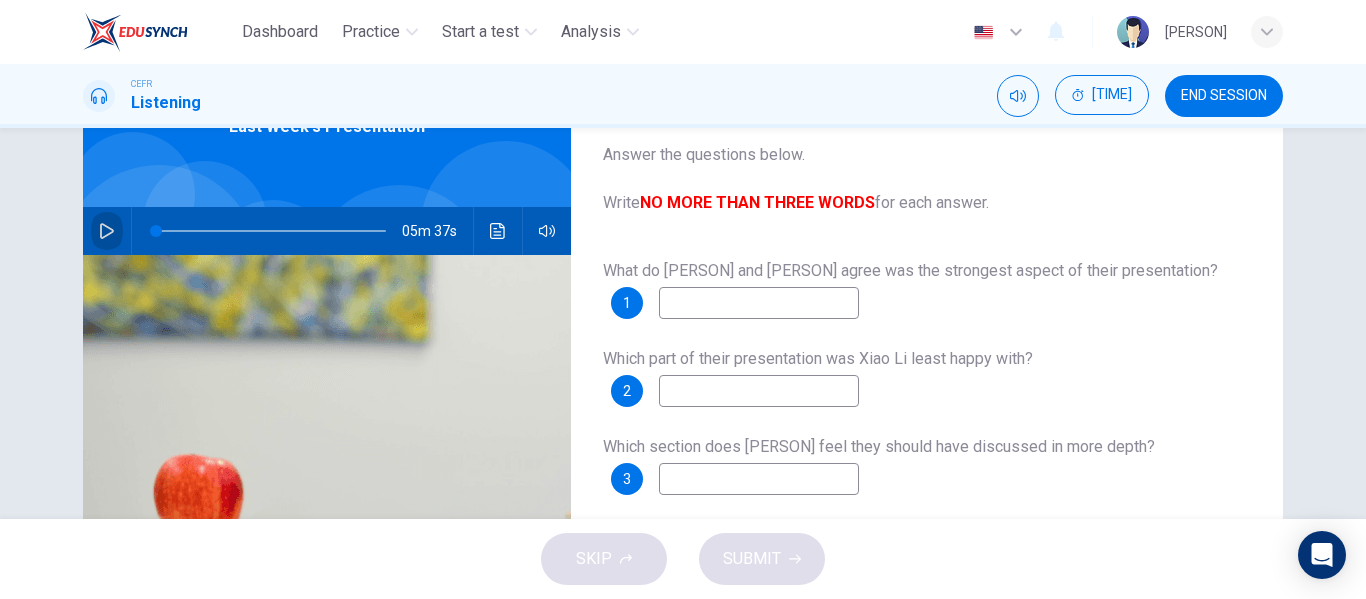 click at bounding box center (107, 231) 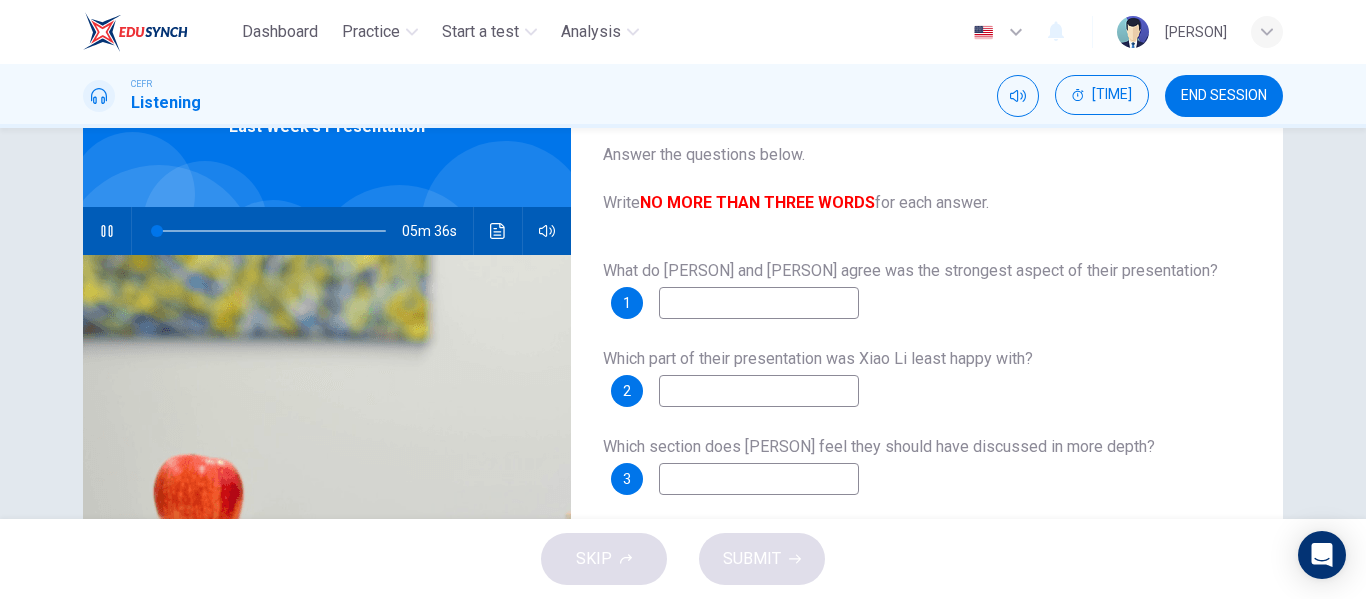 type 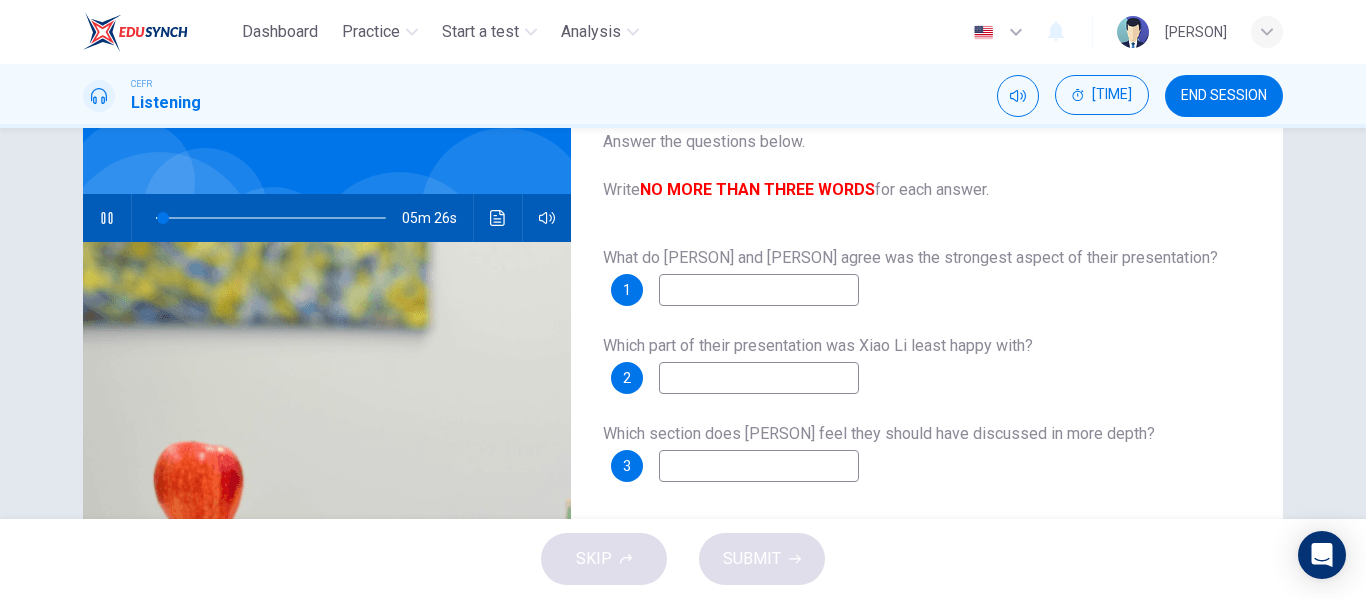 scroll, scrollTop: 136, scrollLeft: 0, axis: vertical 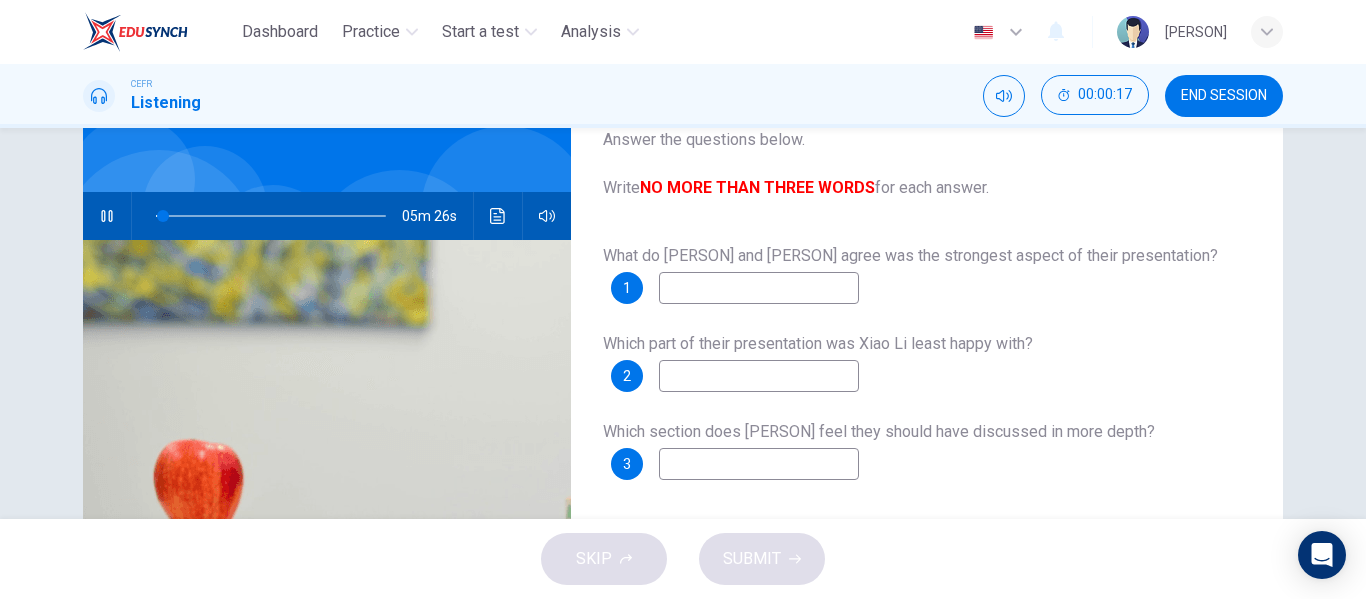 click at bounding box center (327, 483) 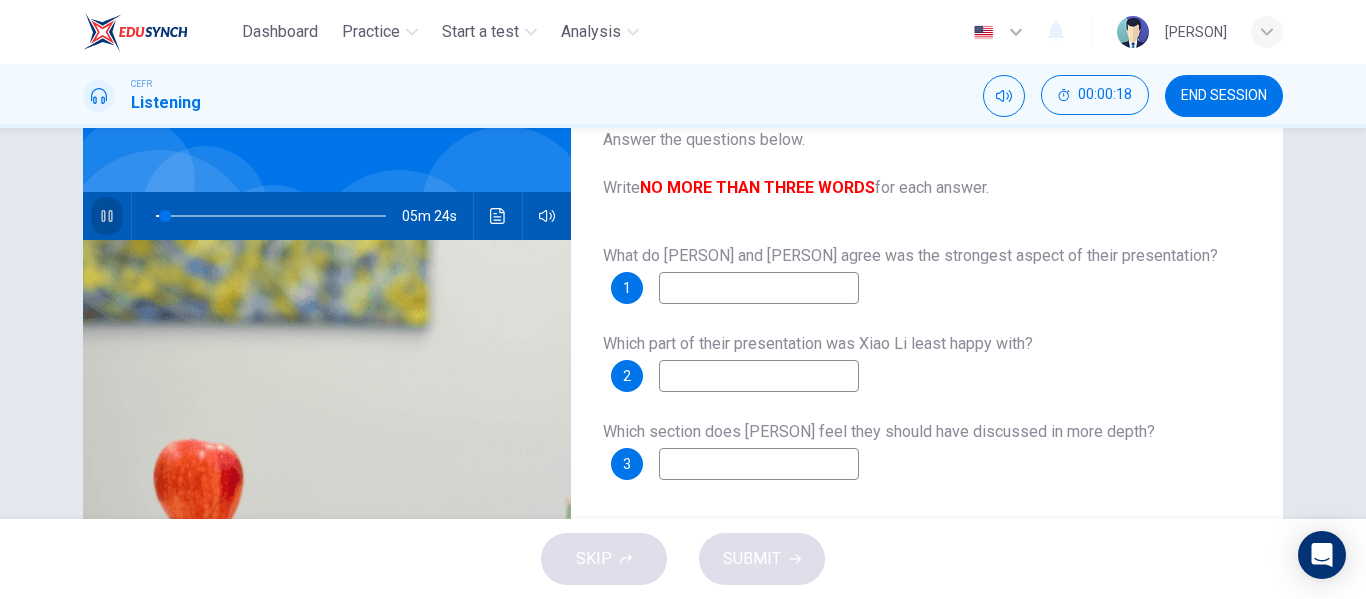 click at bounding box center [107, 216] 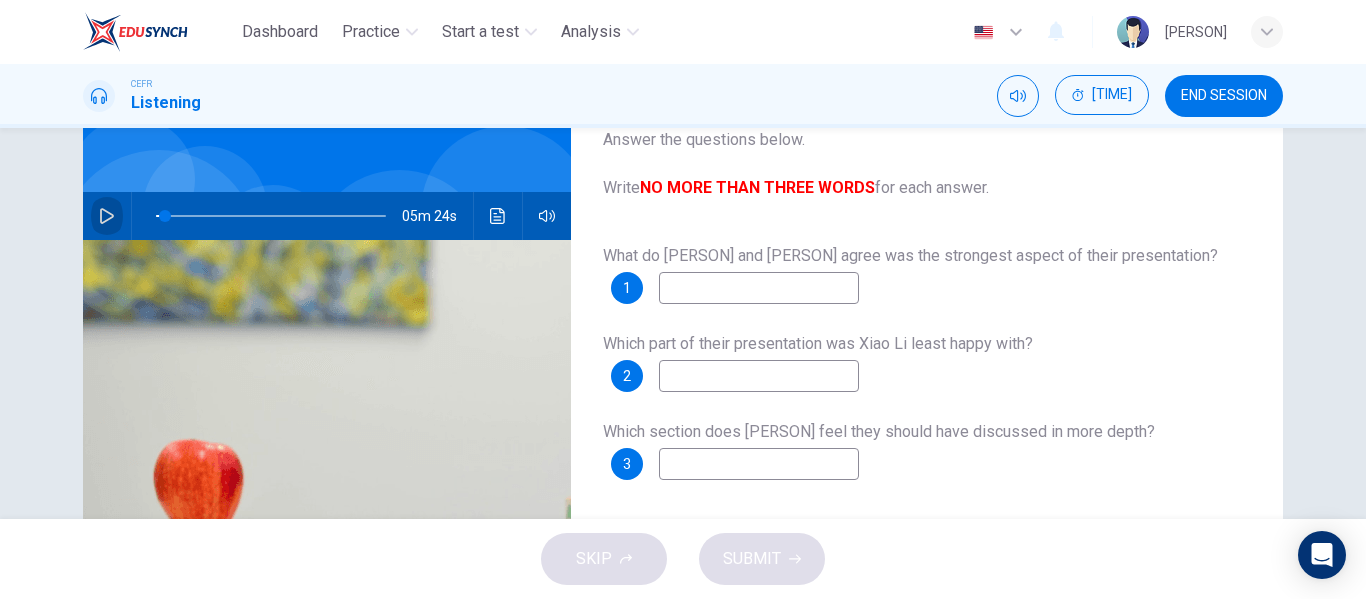 click at bounding box center [107, 216] 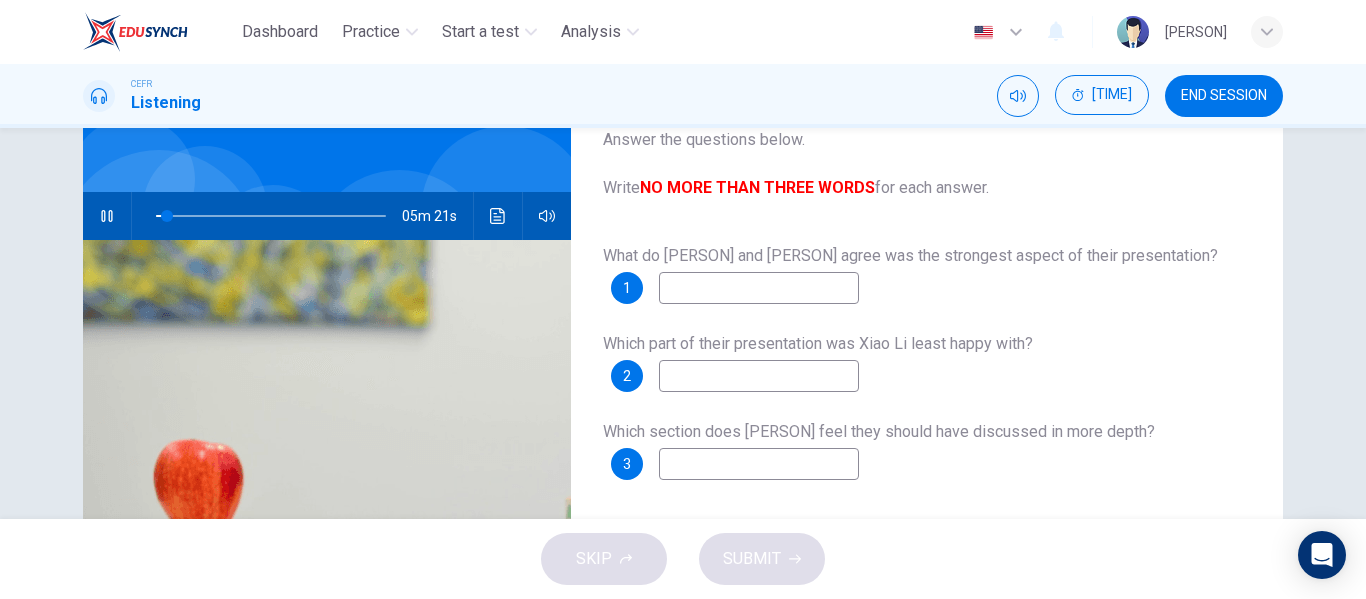 click at bounding box center (759, 288) 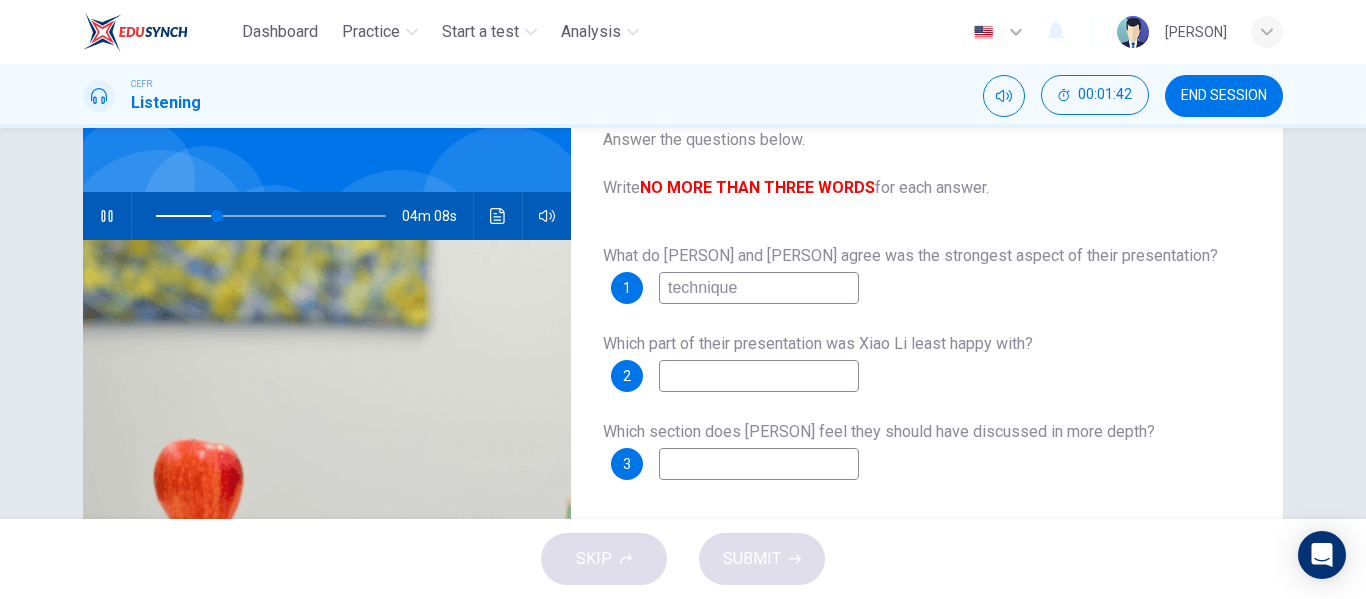 scroll, scrollTop: 148, scrollLeft: 0, axis: vertical 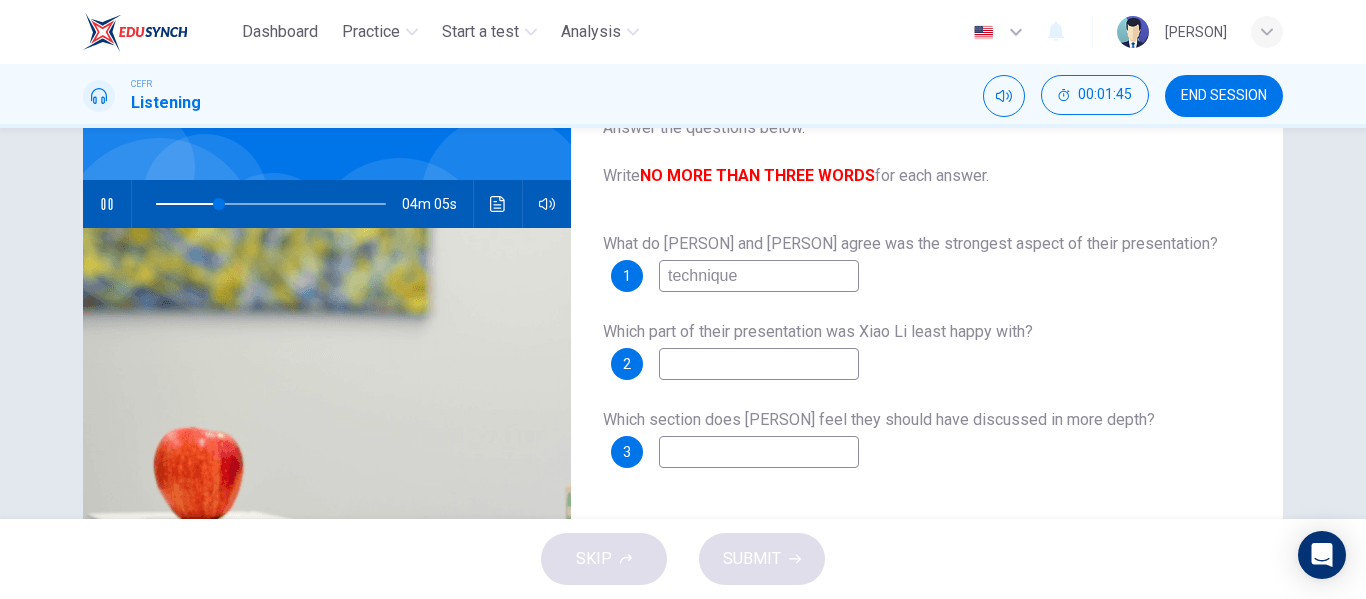 type on "technique" 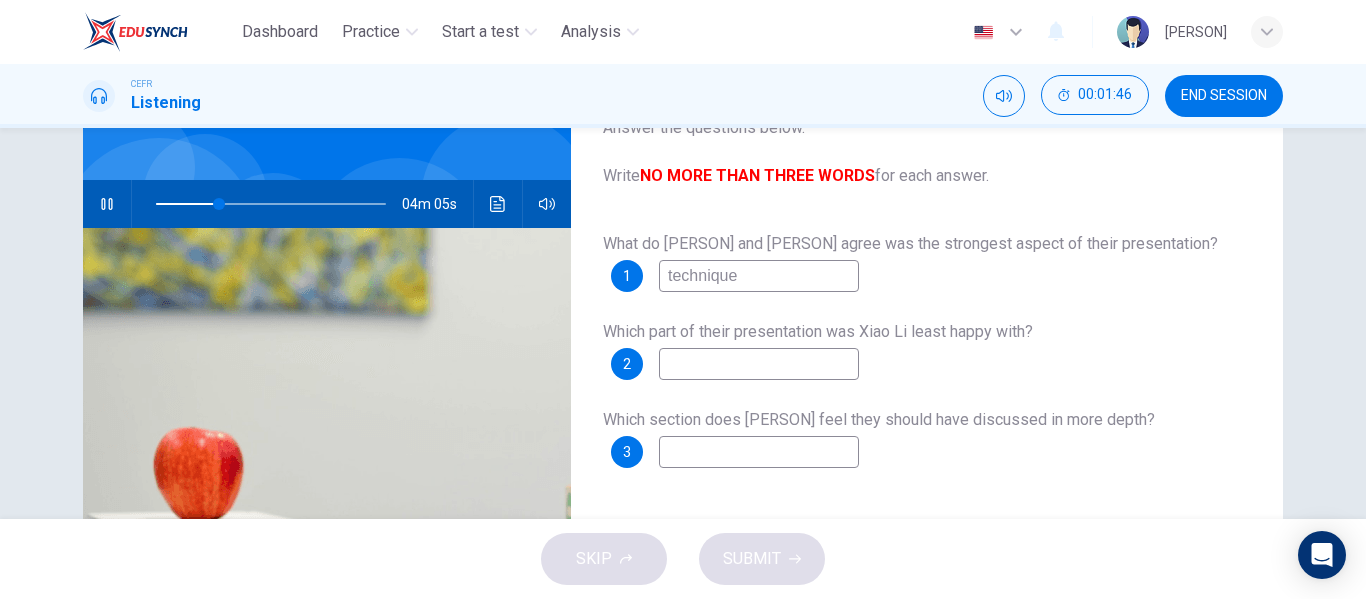 click at bounding box center (759, 276) 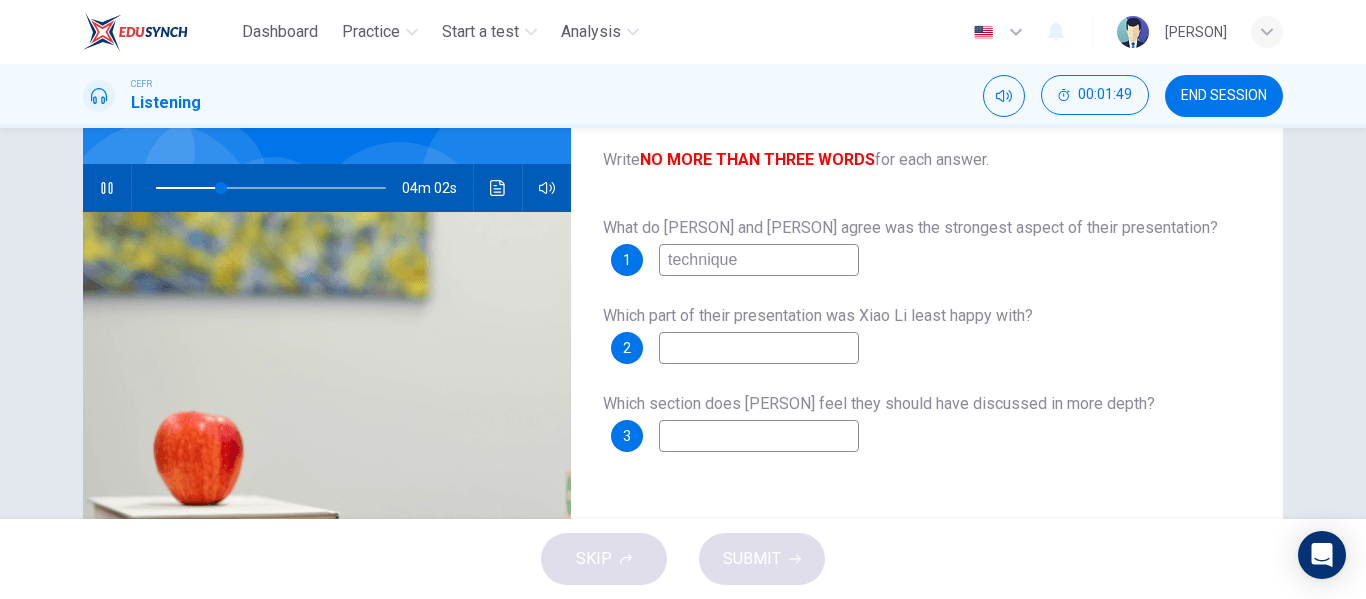 scroll, scrollTop: 165, scrollLeft: 0, axis: vertical 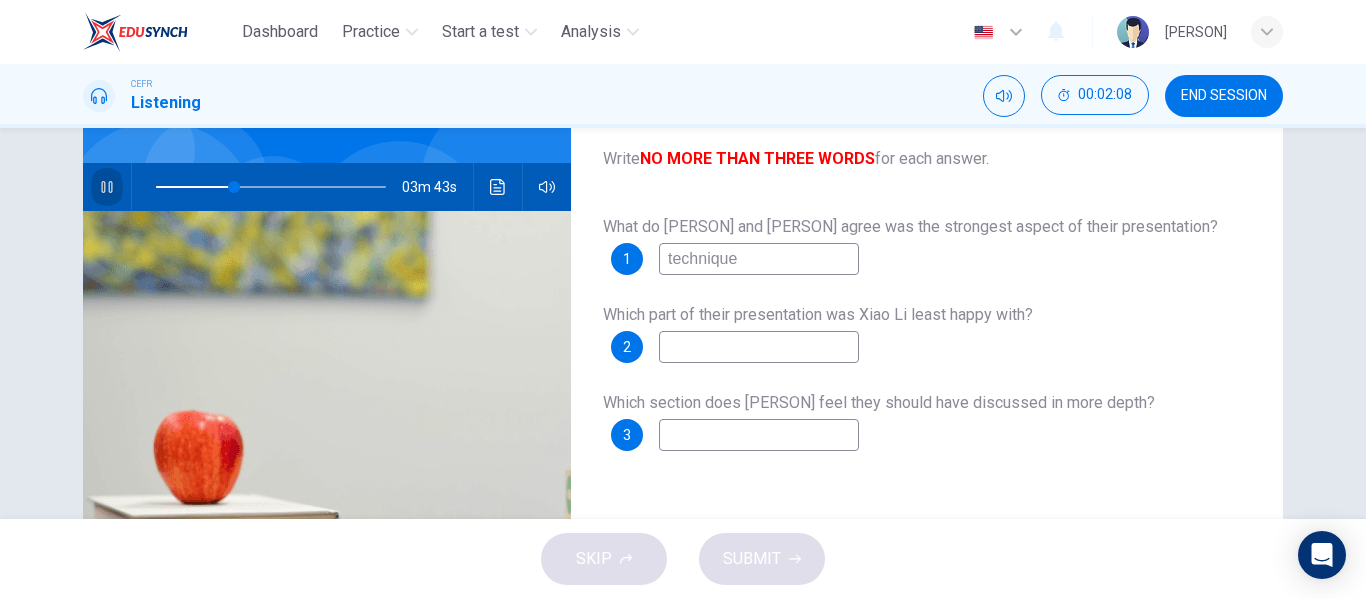click at bounding box center (107, 187) 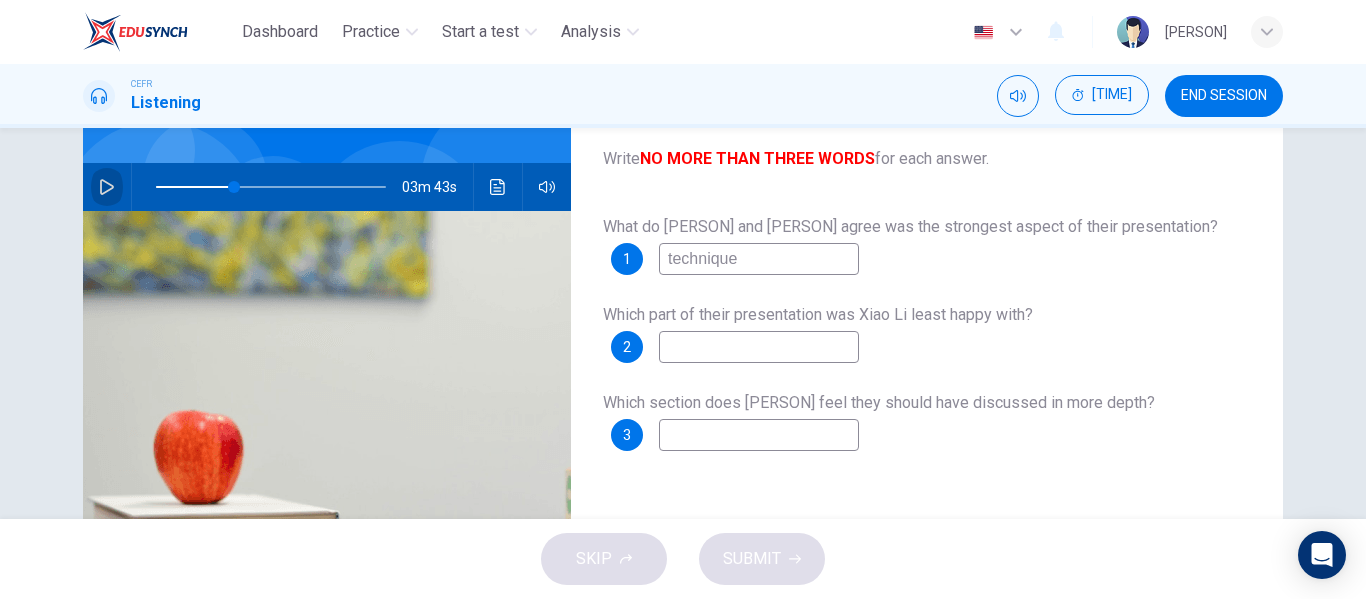 click at bounding box center (107, 187) 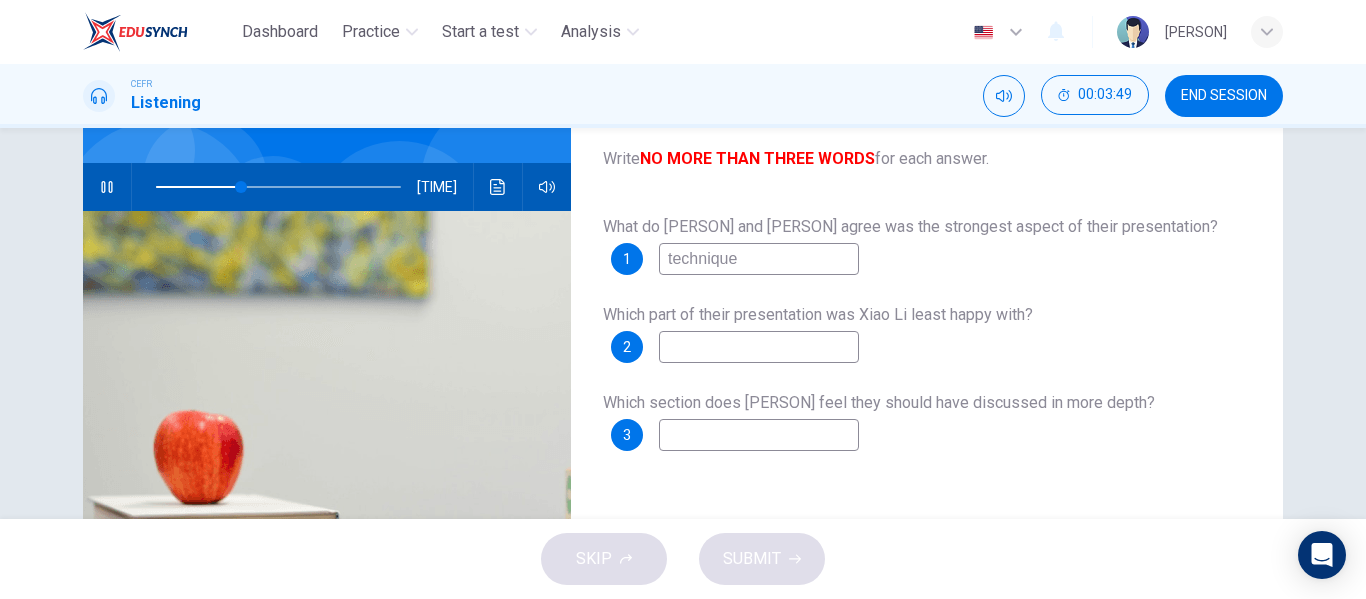 click at bounding box center (759, 259) 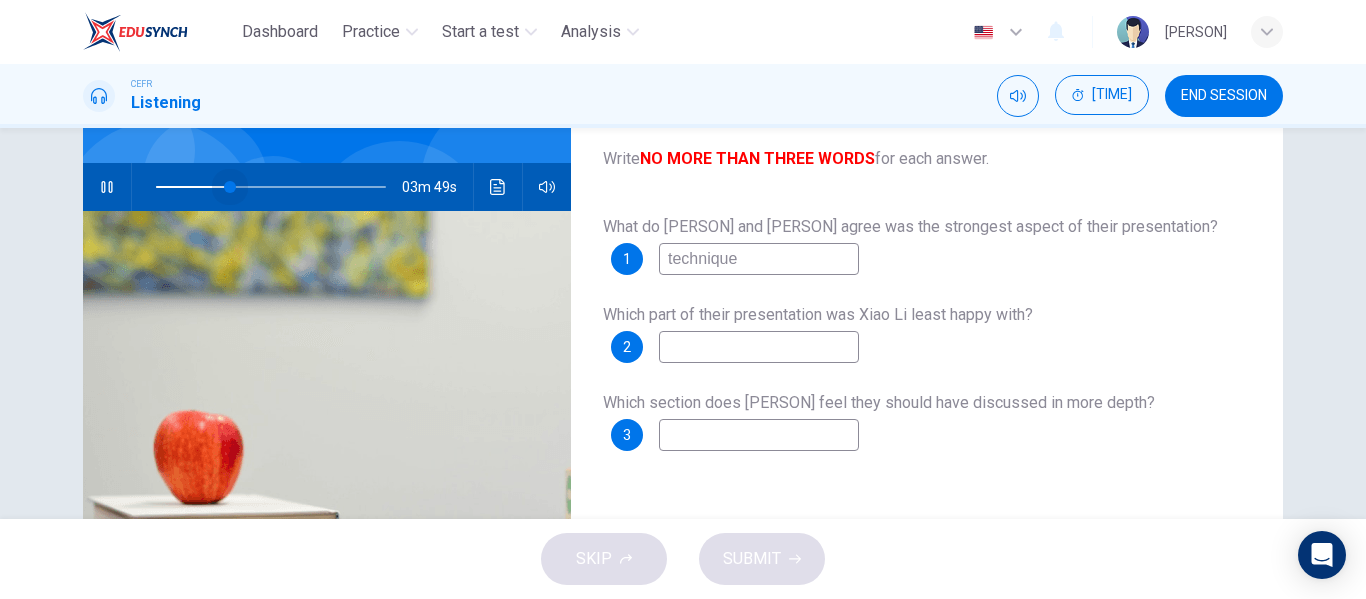 drag, startPoint x: 229, startPoint y: 177, endPoint x: 217, endPoint y: 177, distance: 12 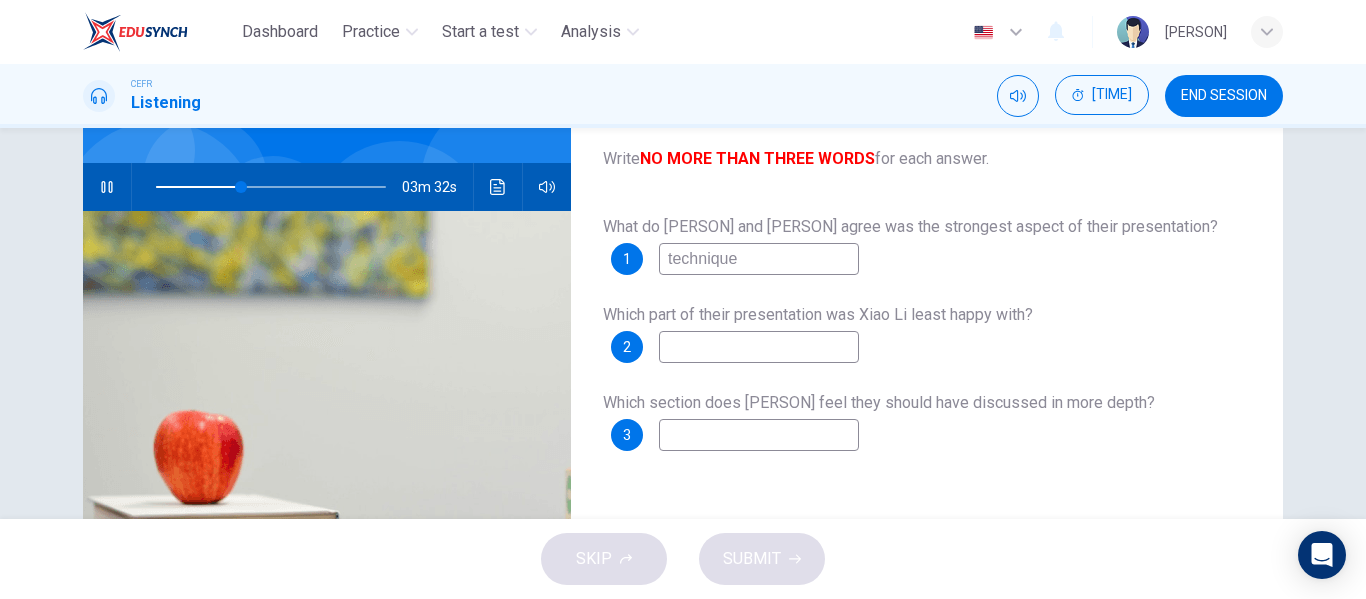click at bounding box center [759, 259] 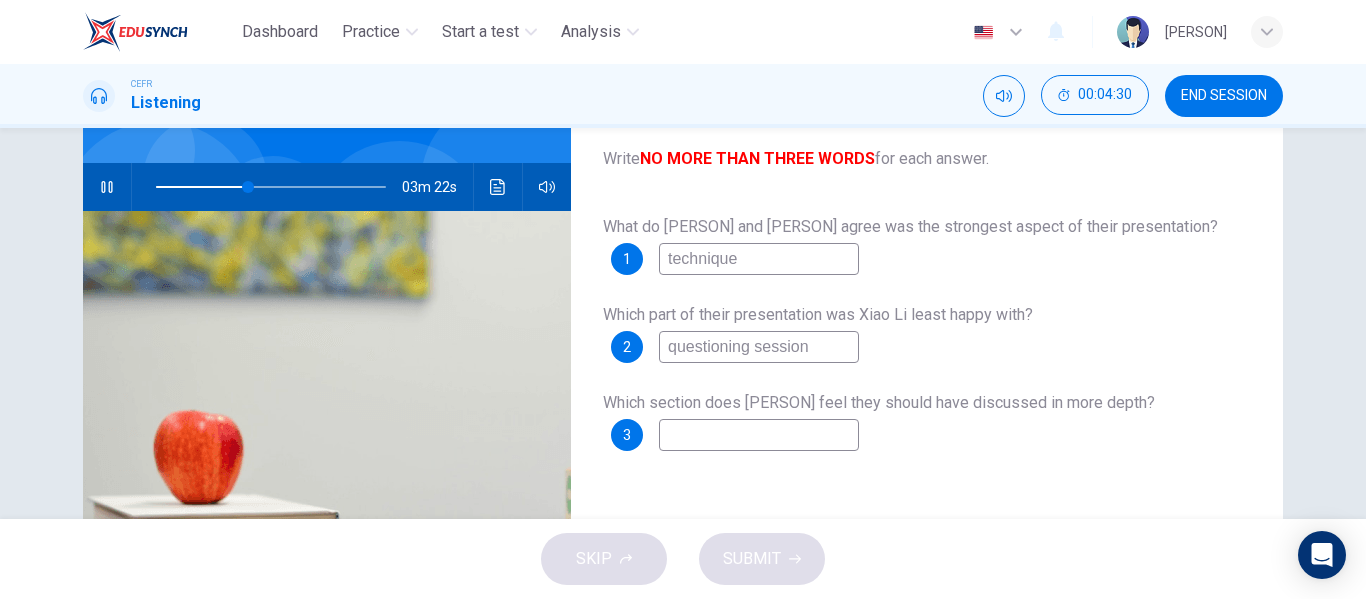 type on "questioning session" 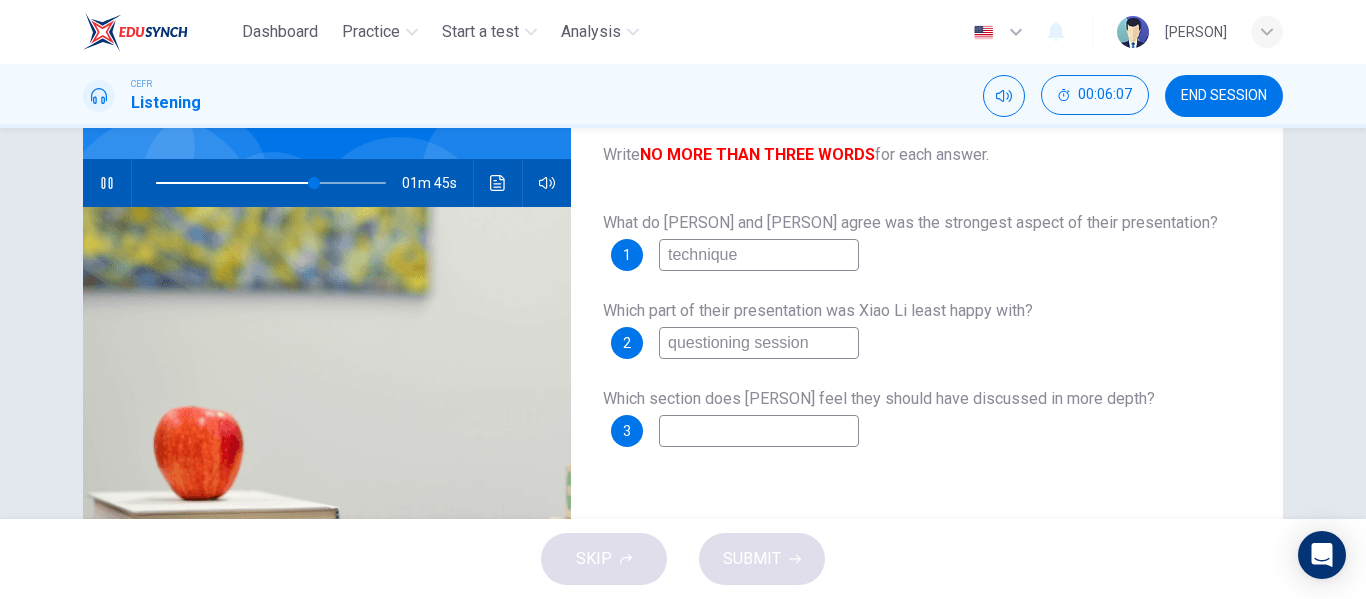 scroll, scrollTop: 167, scrollLeft: 0, axis: vertical 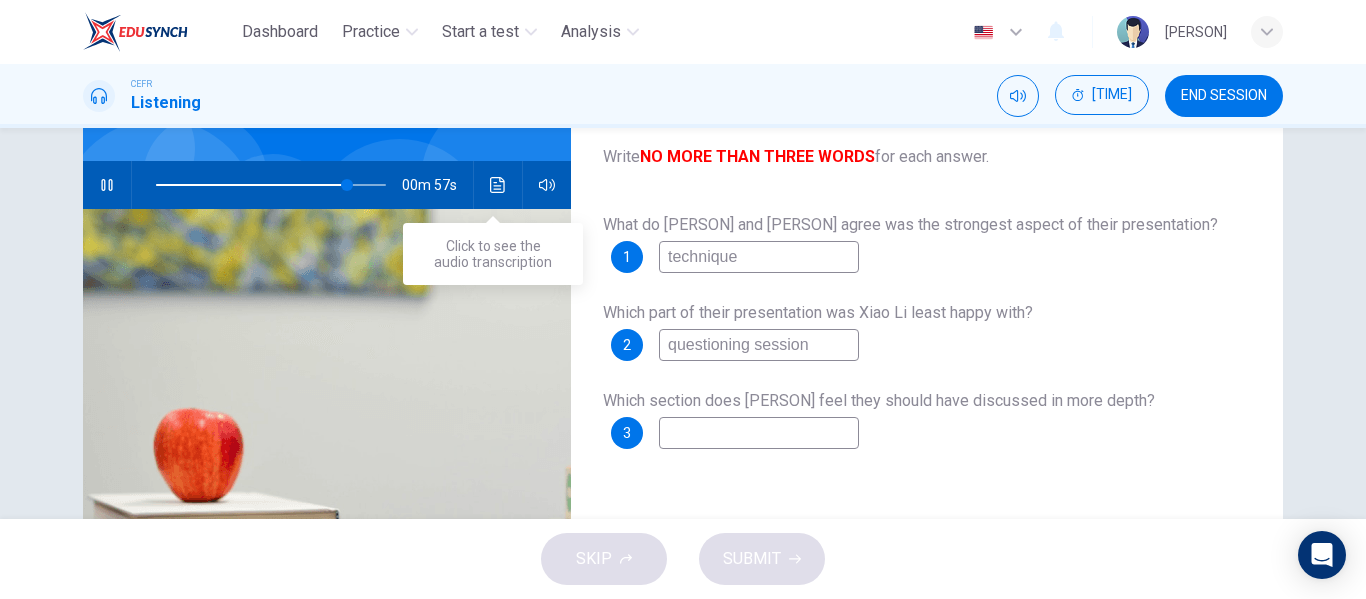 click at bounding box center [498, 185] 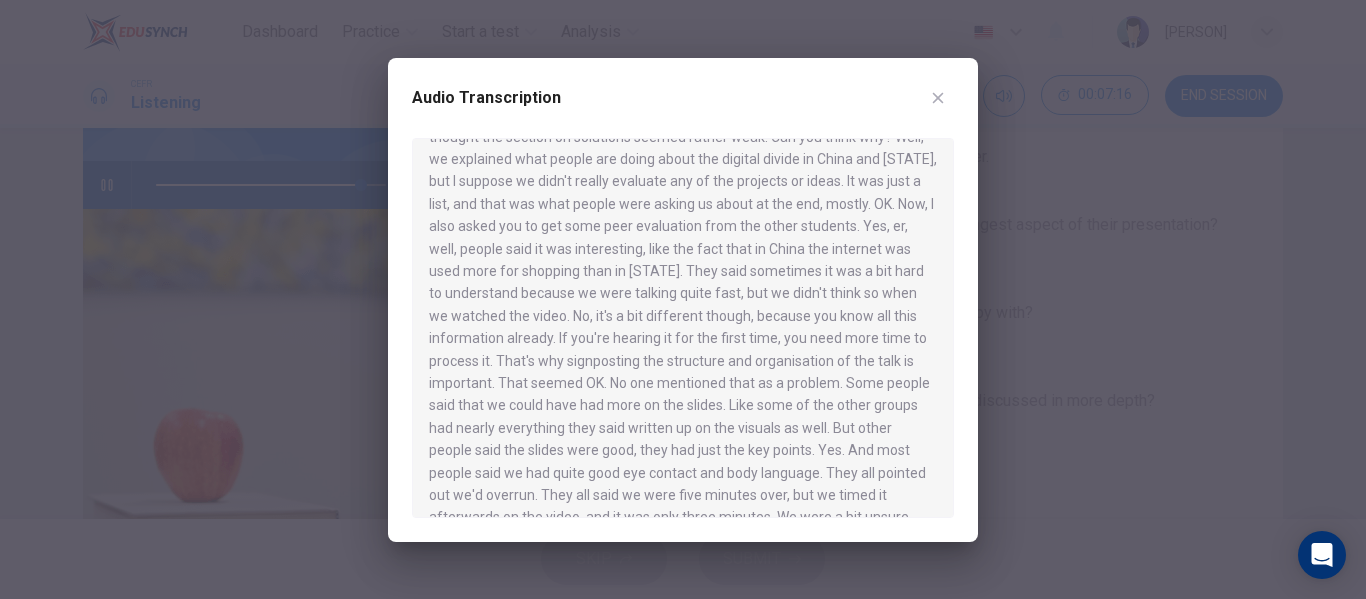 scroll, scrollTop: 500, scrollLeft: 0, axis: vertical 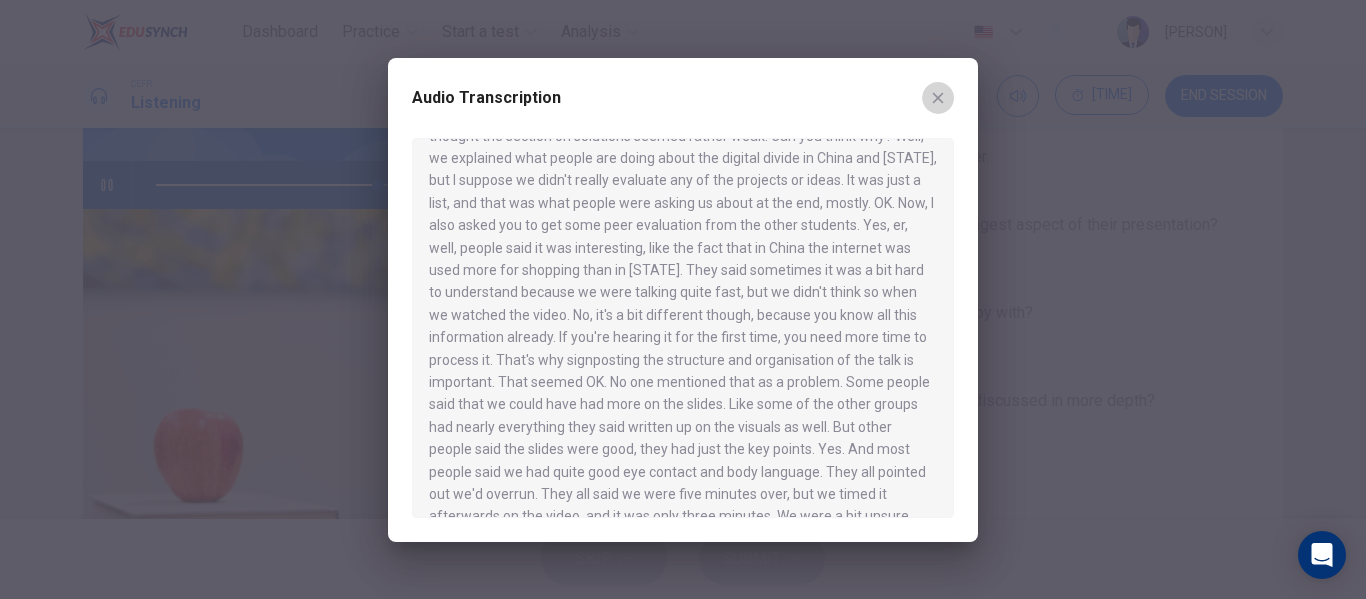 click at bounding box center (938, 98) 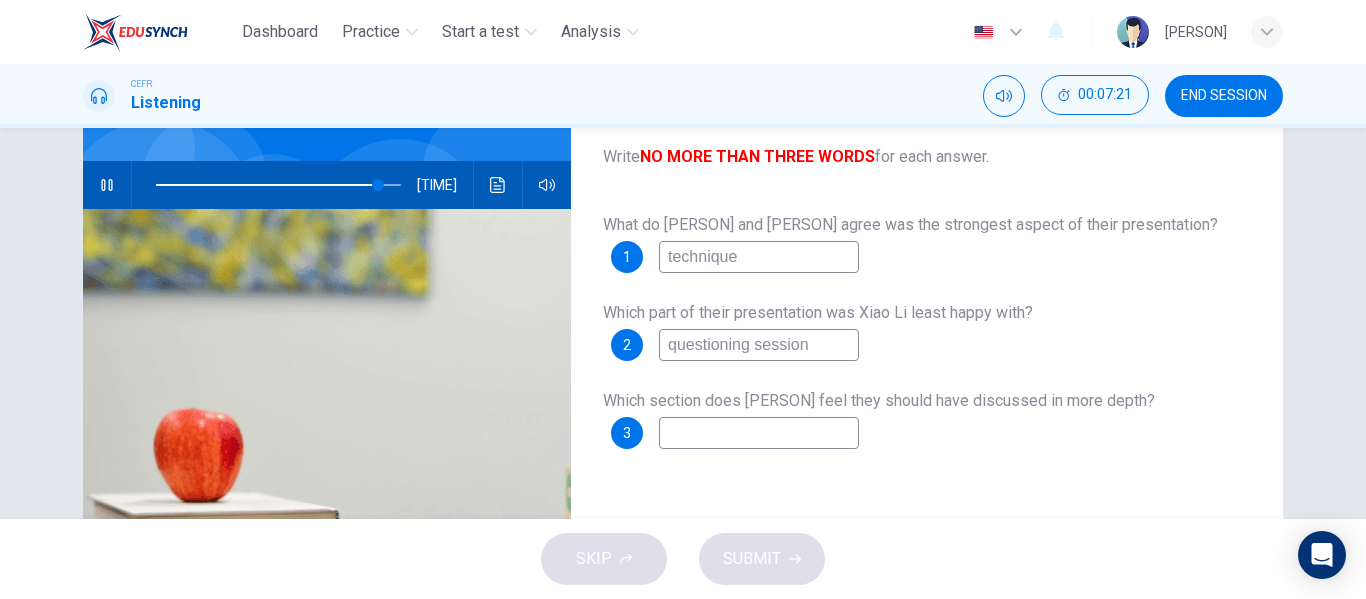 click at bounding box center (759, 257) 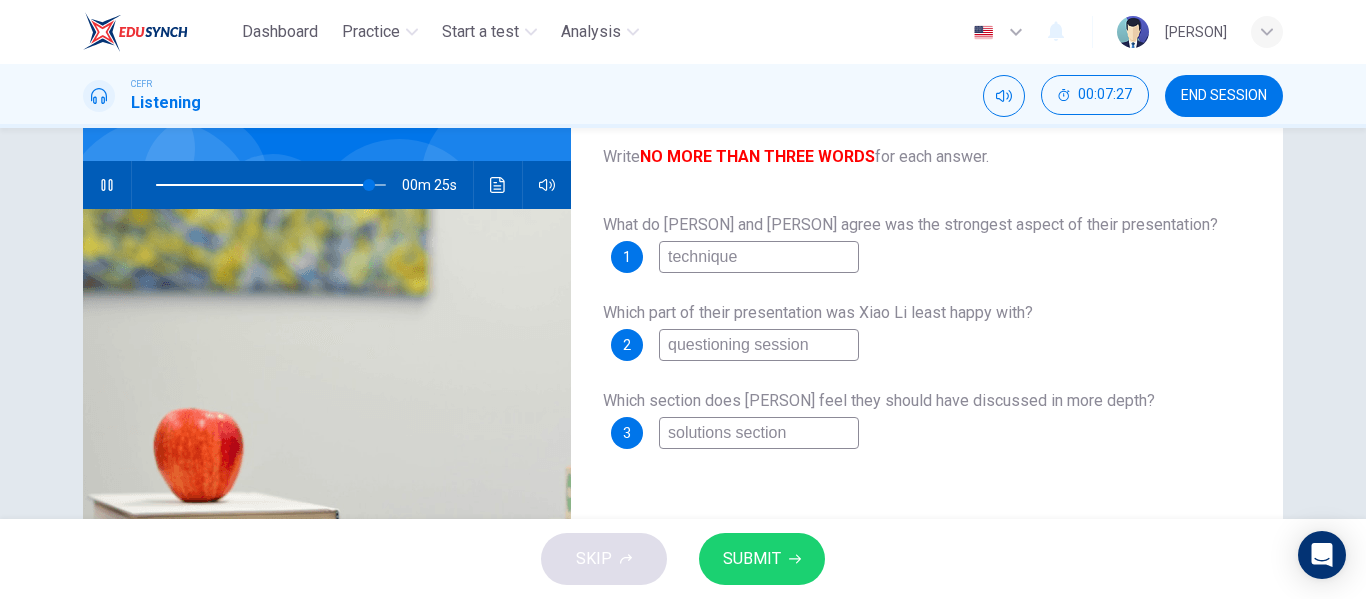 type on "solutions section" 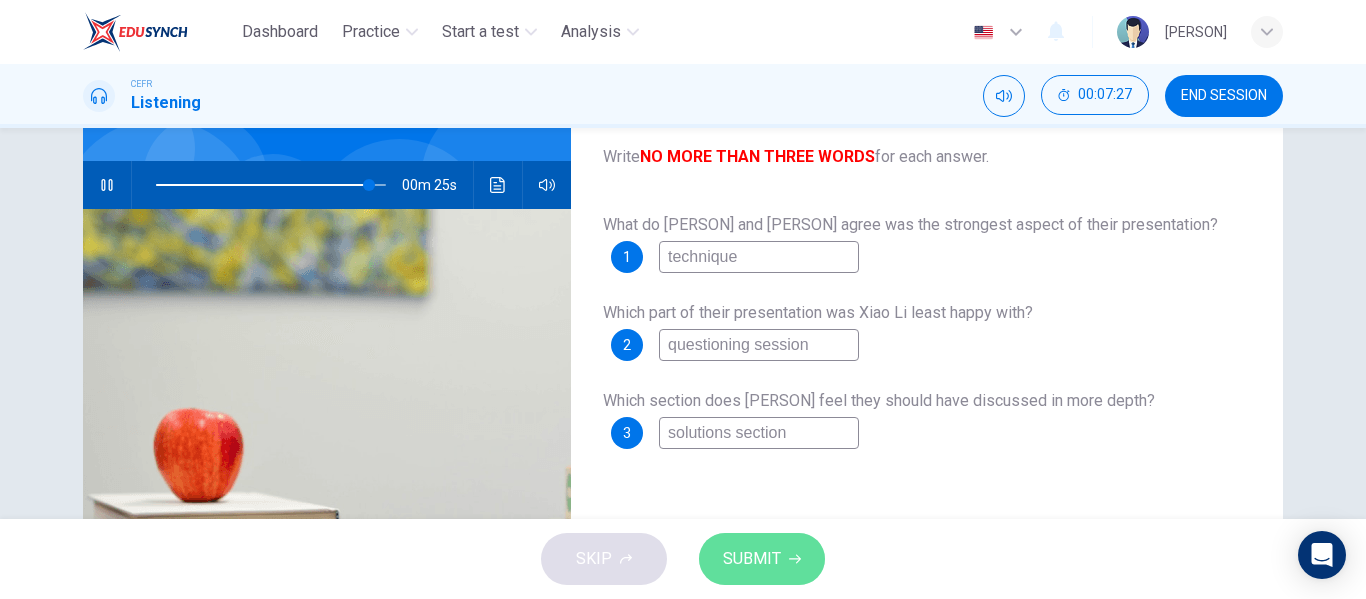 click on "SUBMIT" at bounding box center [752, 559] 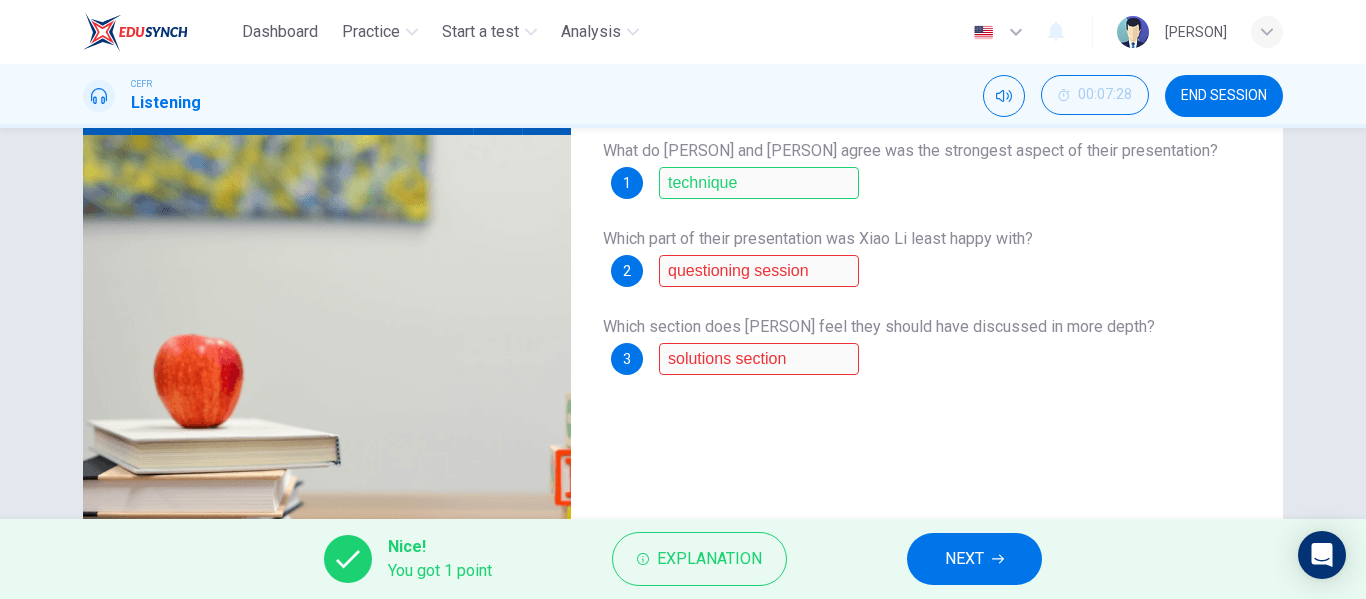 scroll, scrollTop: 165, scrollLeft: 0, axis: vertical 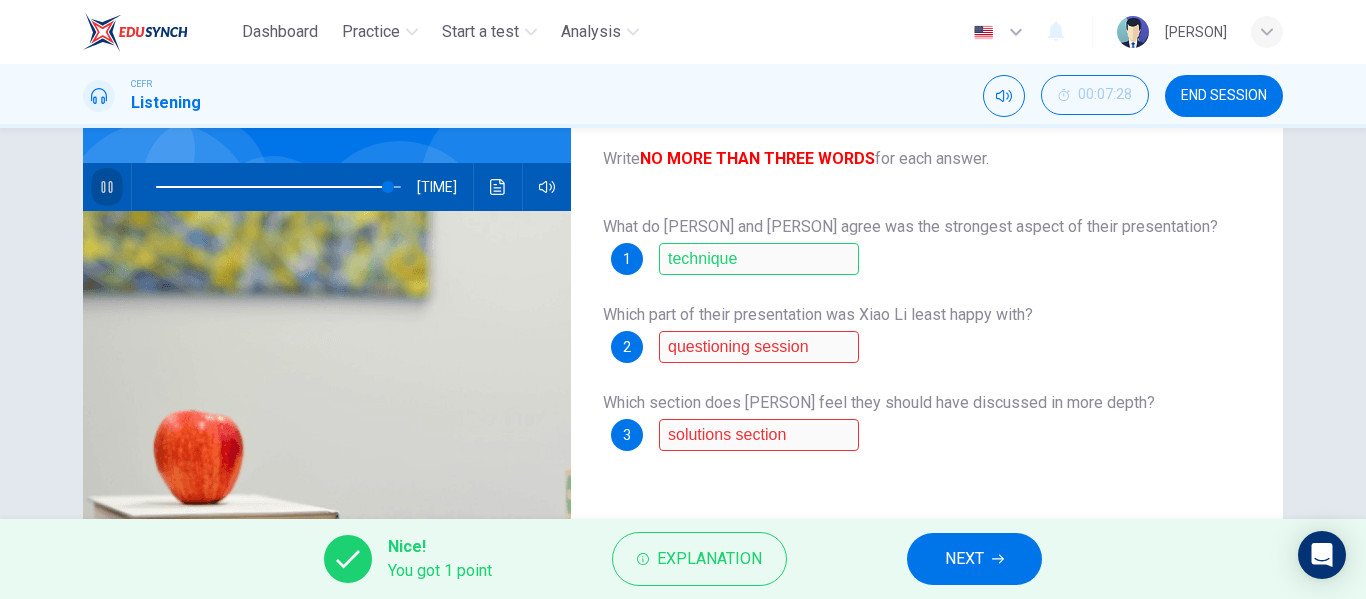 click at bounding box center (107, 187) 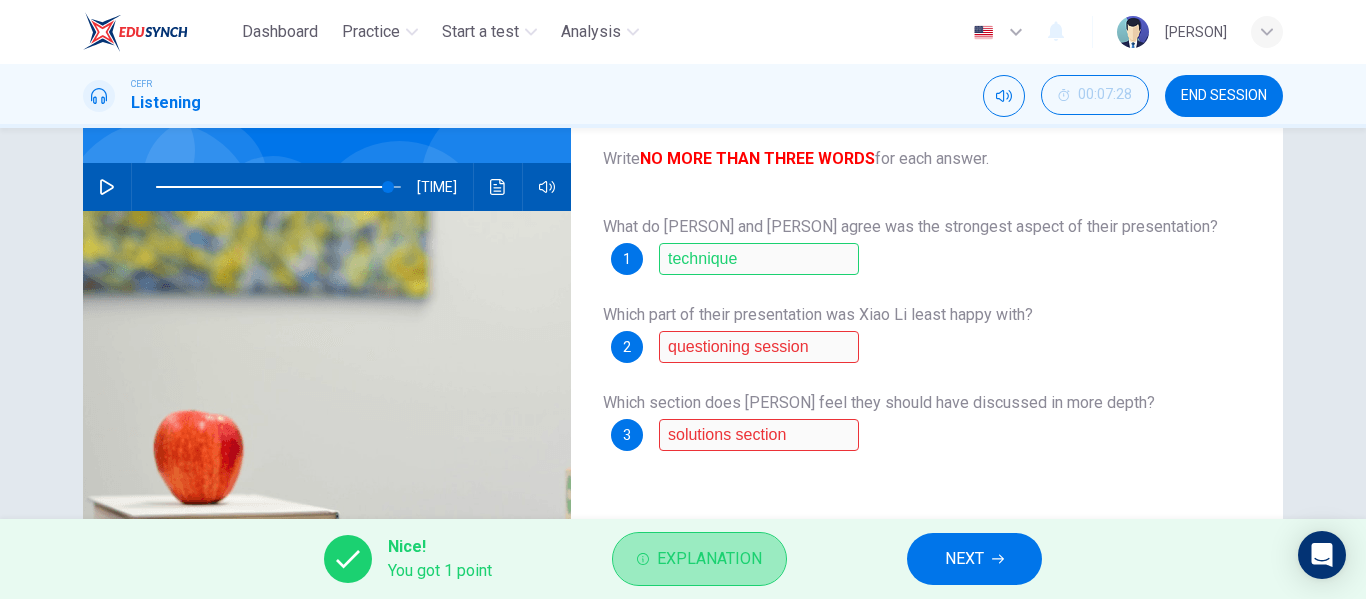 click on "Explanation" at bounding box center (709, 559) 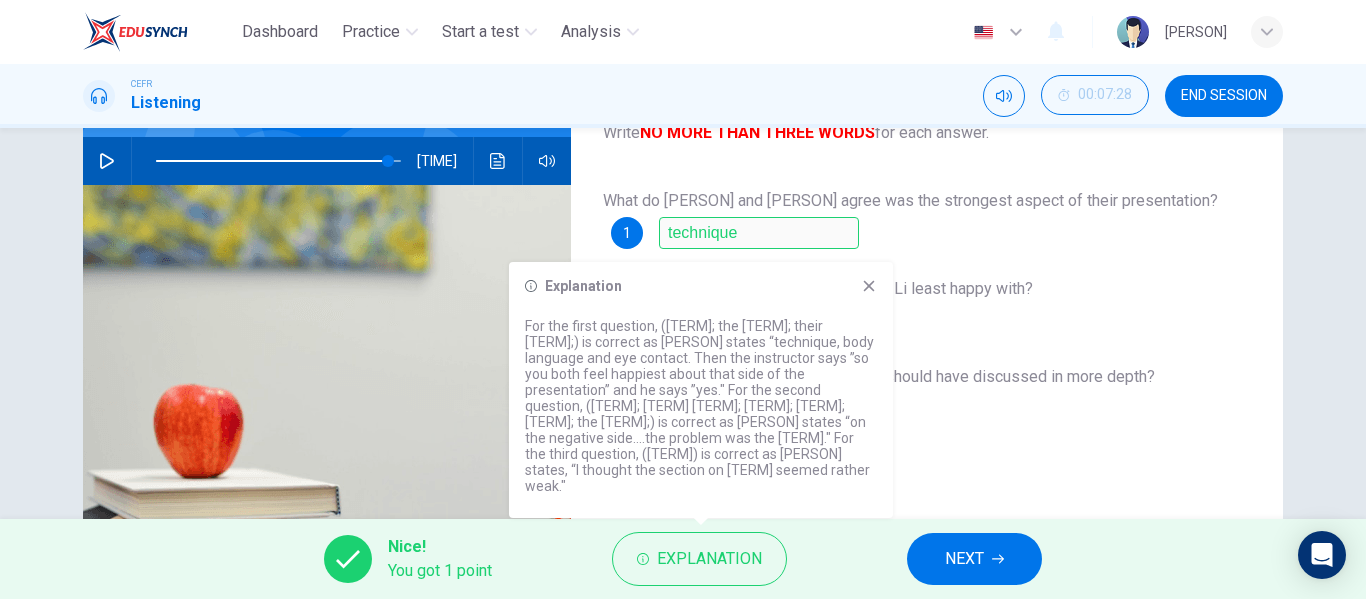 scroll, scrollTop: 192, scrollLeft: 0, axis: vertical 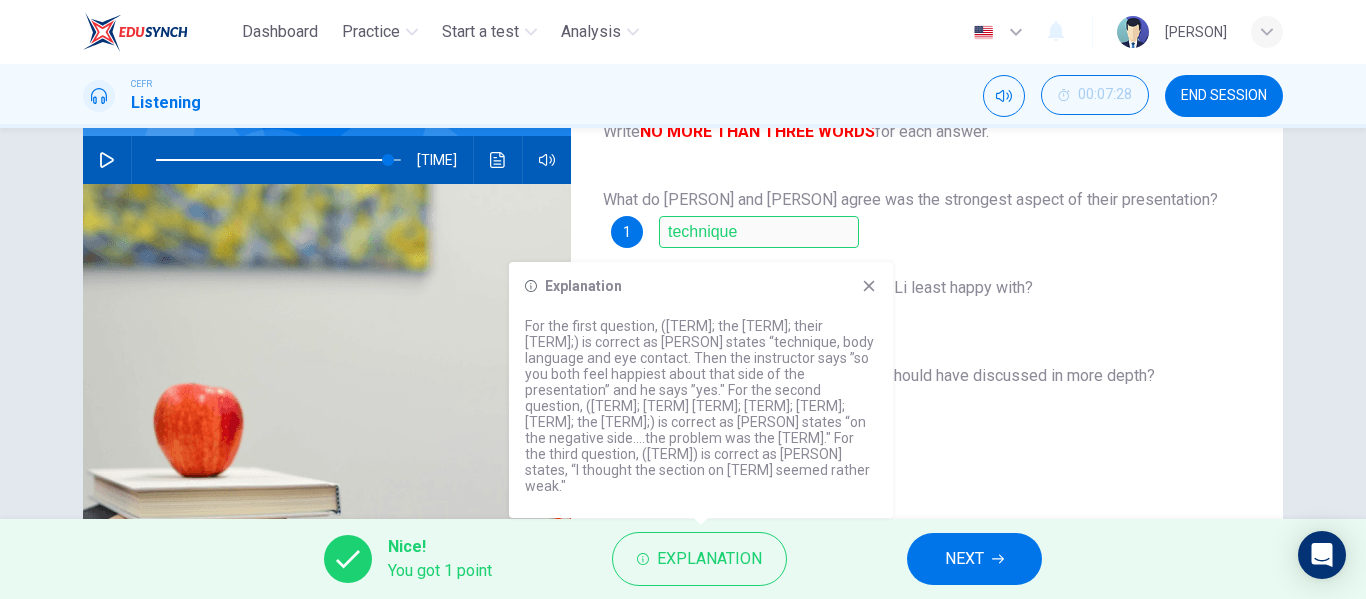 click on "Explanation For the first question, ([TECHNIQUE]; the [TECHNIQUE]; their [TECHNIQUE];) is correct as Xiao [PERSON] states “technique, body language and eye contact. Then the instructor says ”so you both feel happiest about that side of the presentation” and he says ”yes."
For the second question, (answering the questions; answering student questions; answering questions; questions; students' questions; the questions;) is correct as Xiao [PERSON] states “on the negative side….the problem was the questions."
For the third question, (solutions) is correct as Sharon states, “I thought the section on solutions seemed rather weak."" at bounding box center (701, 390) 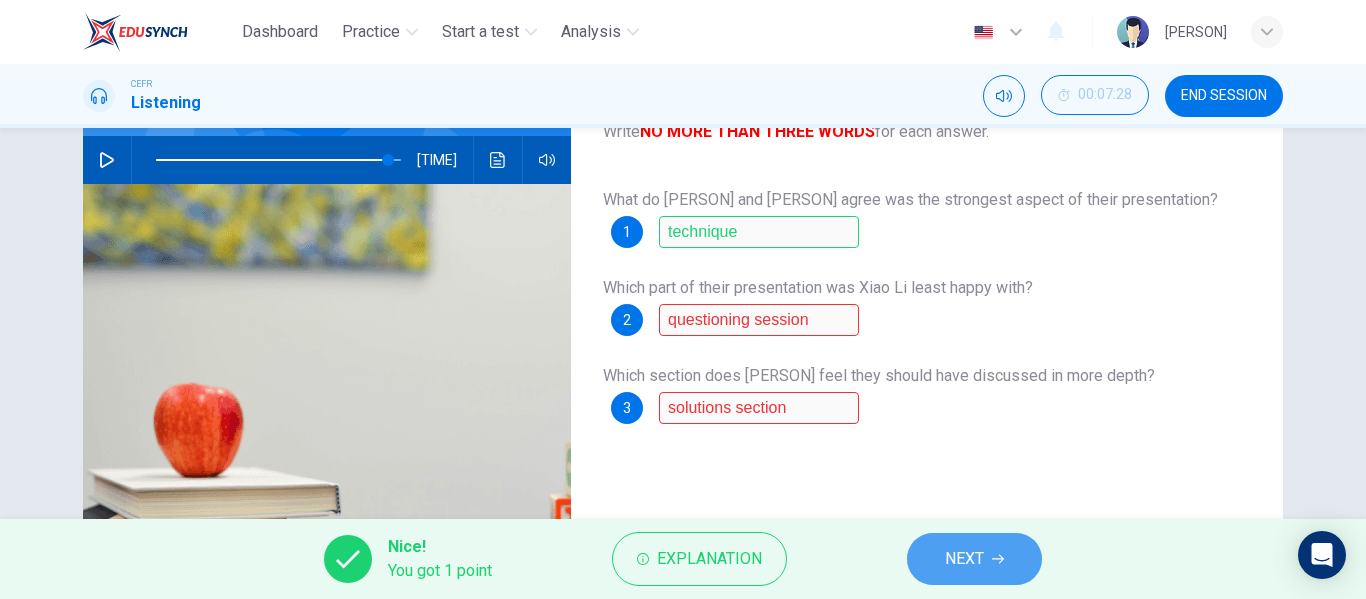 click on "NEXT" at bounding box center [964, 559] 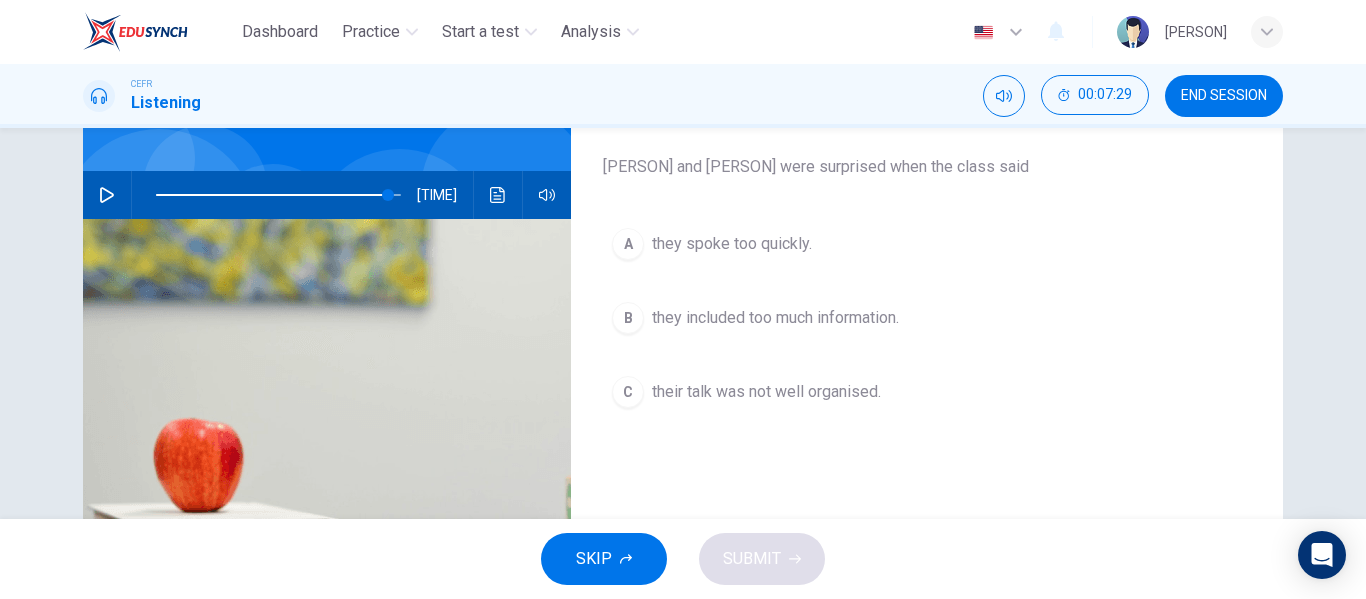 scroll, scrollTop: 155, scrollLeft: 0, axis: vertical 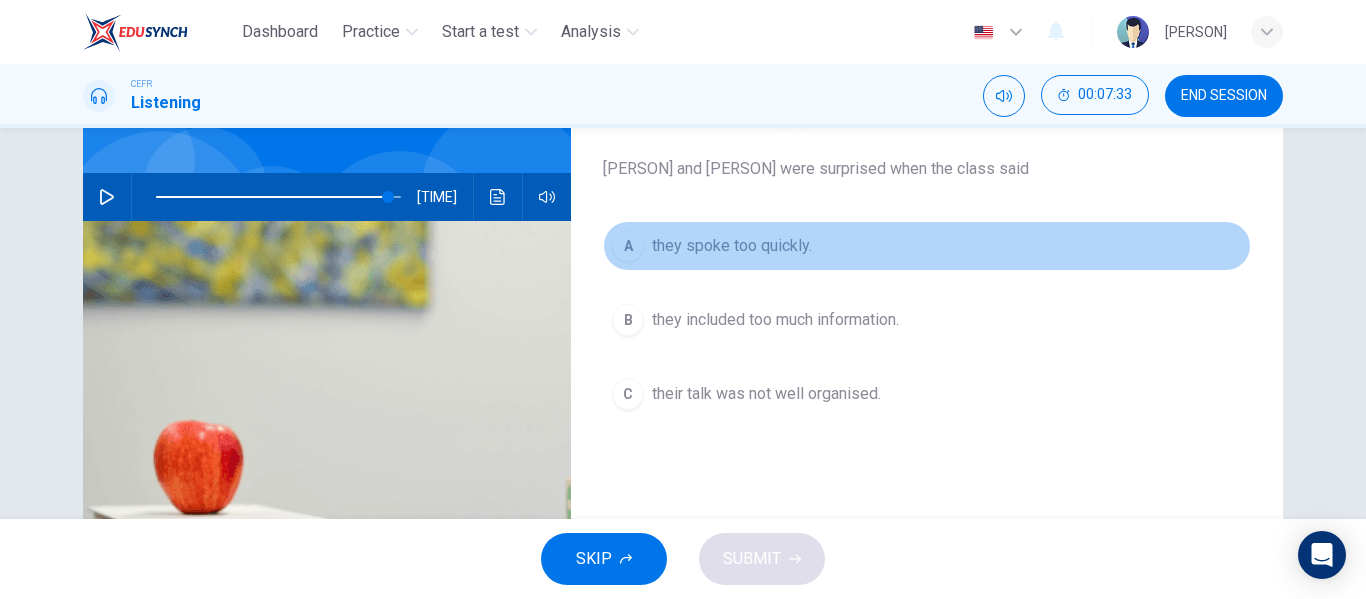 click on "A" at bounding box center [628, 246] 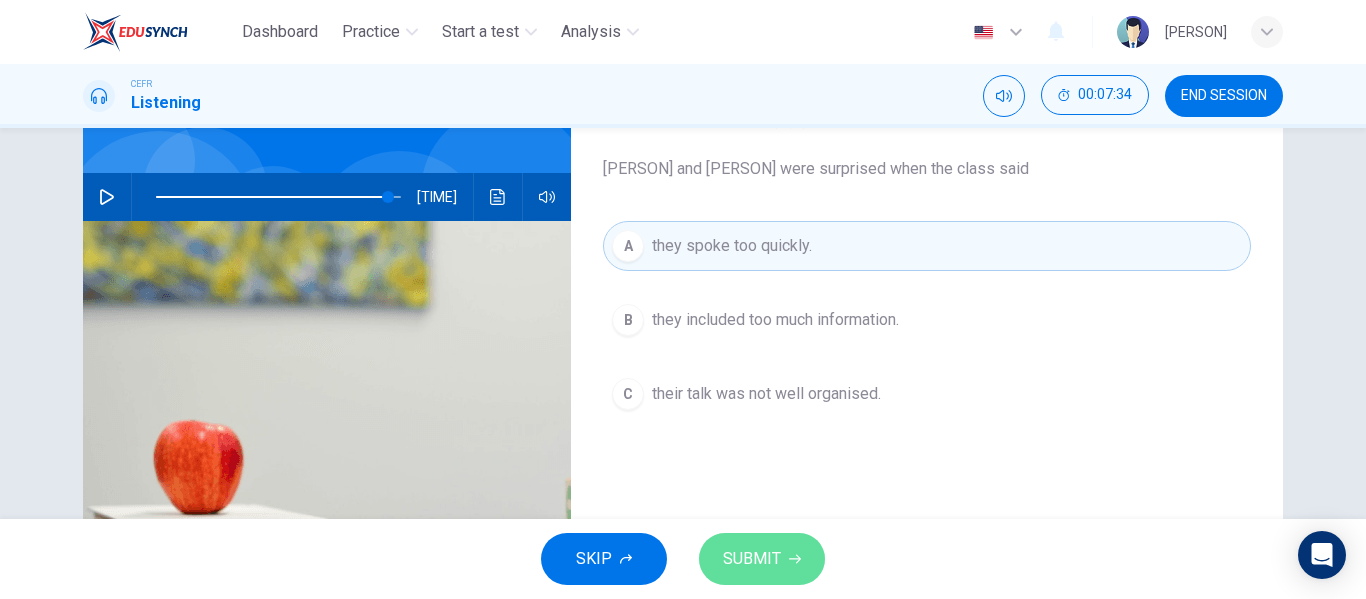 click on "SUBMIT" at bounding box center [752, 559] 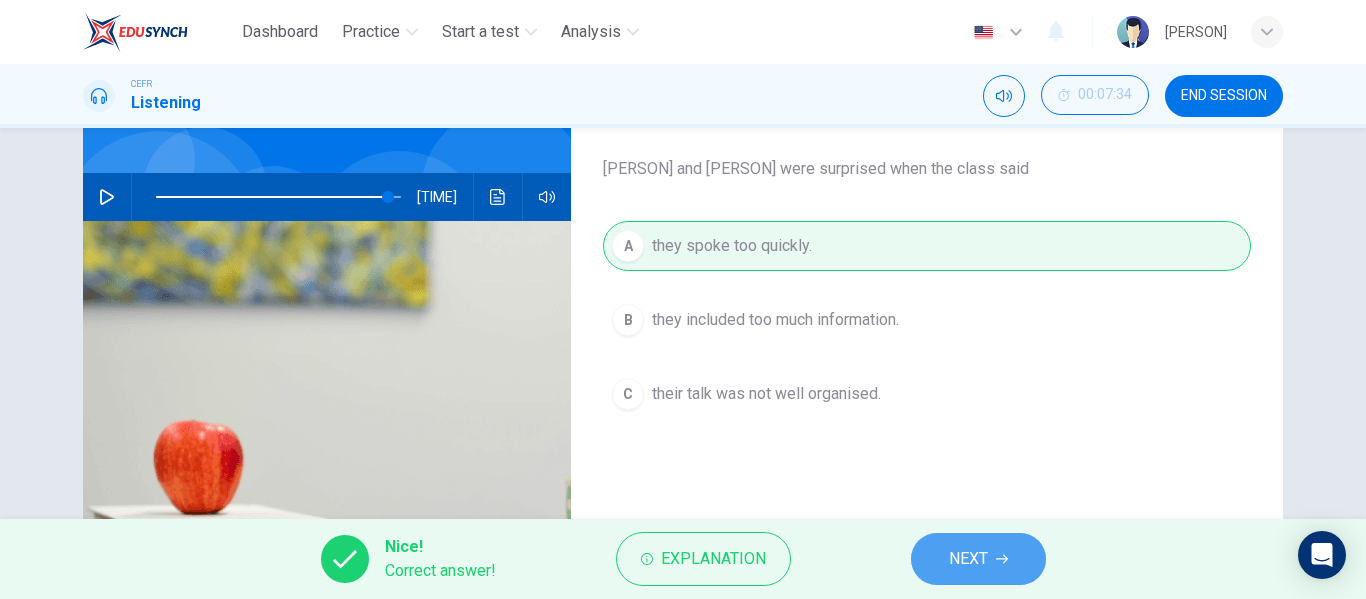 click on "NEXT" at bounding box center (968, 559) 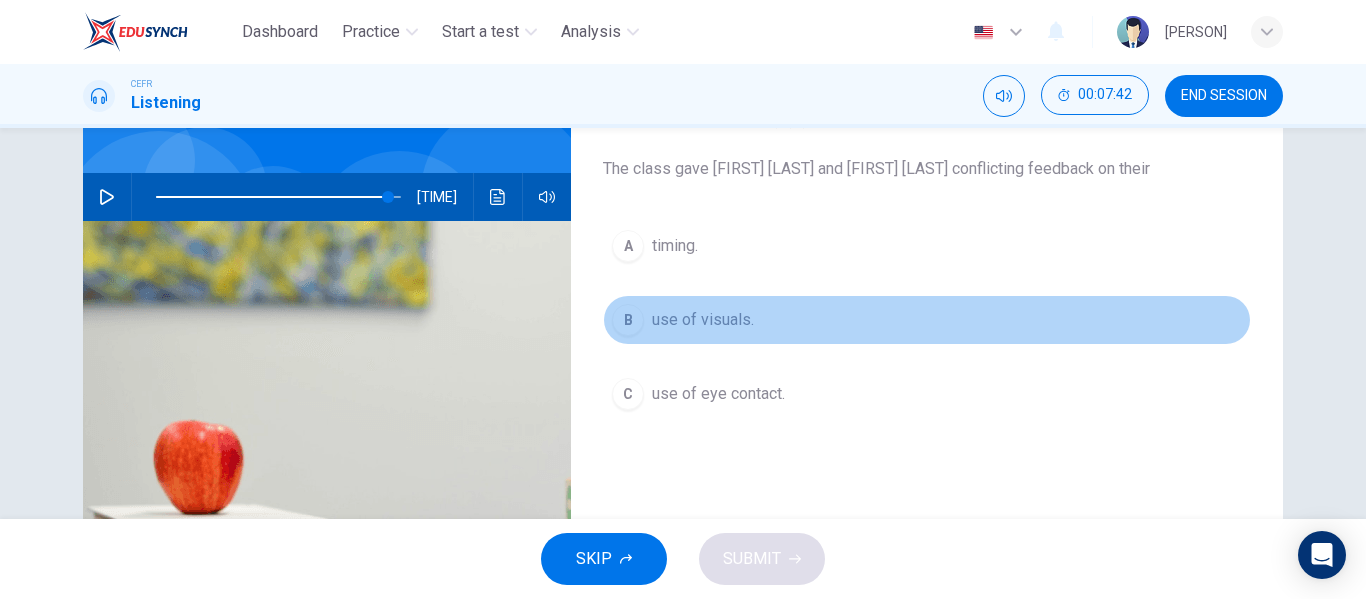 click on "B" at bounding box center [628, 246] 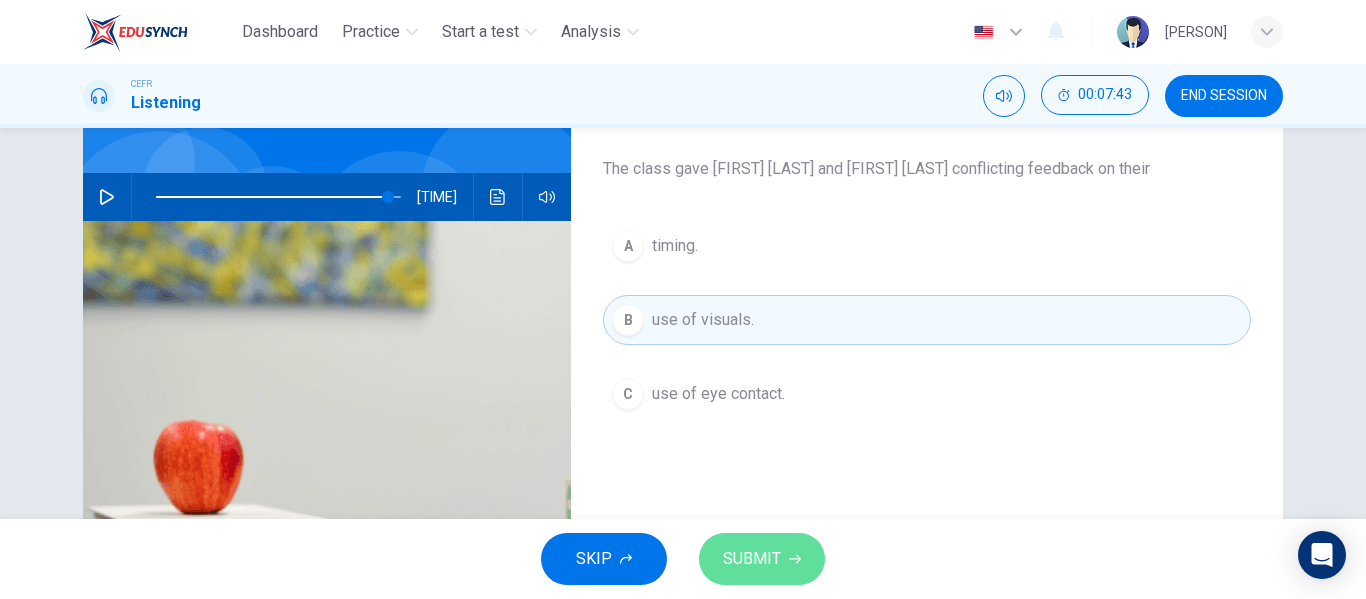 click on "SUBMIT" at bounding box center (752, 559) 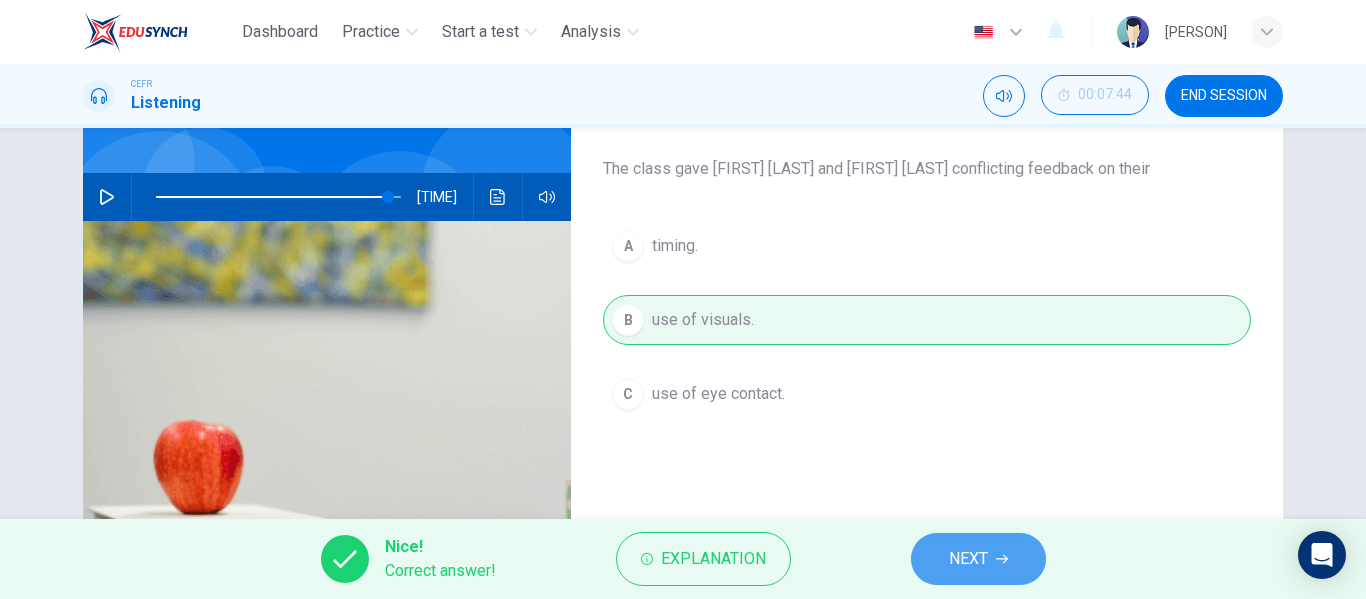 click on "NEXT" at bounding box center [978, 559] 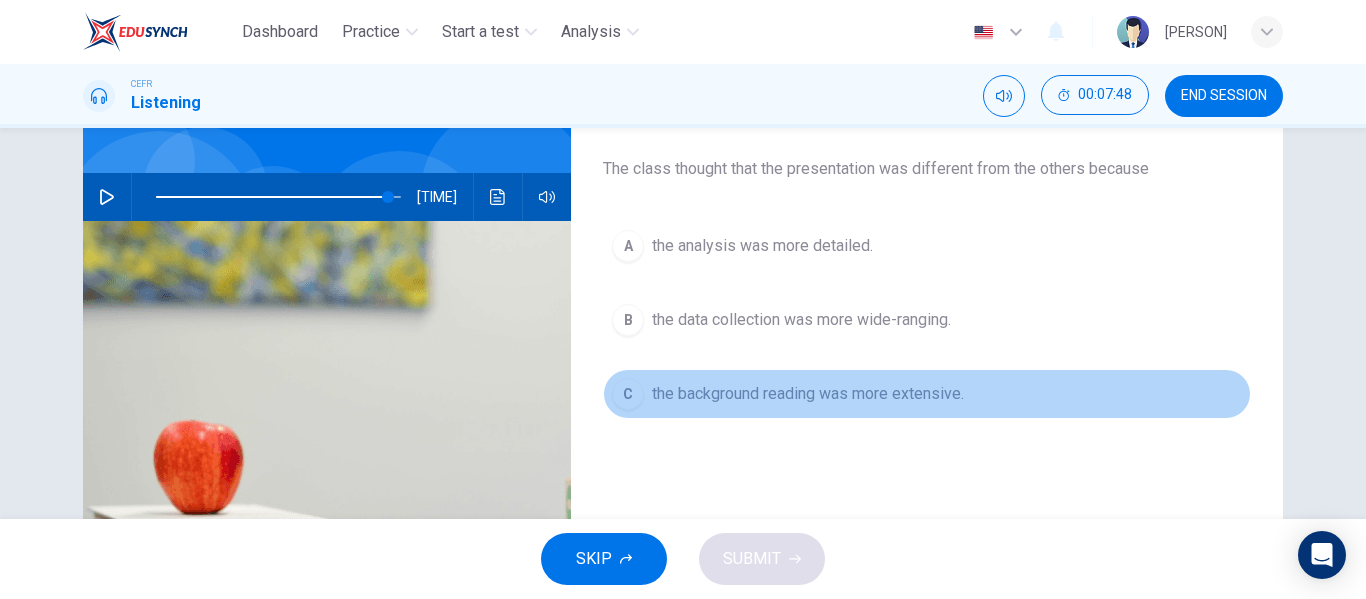 click on "C the background reading was more extensive." at bounding box center (927, 394) 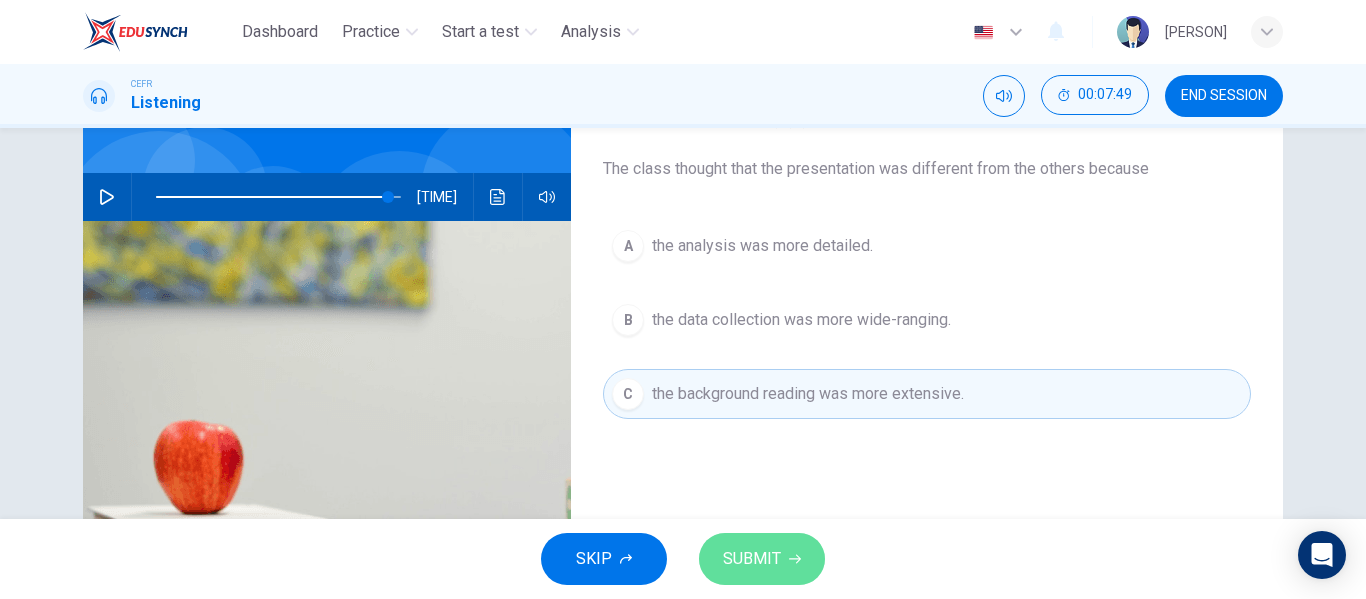 click on "SUBMIT" at bounding box center [762, 559] 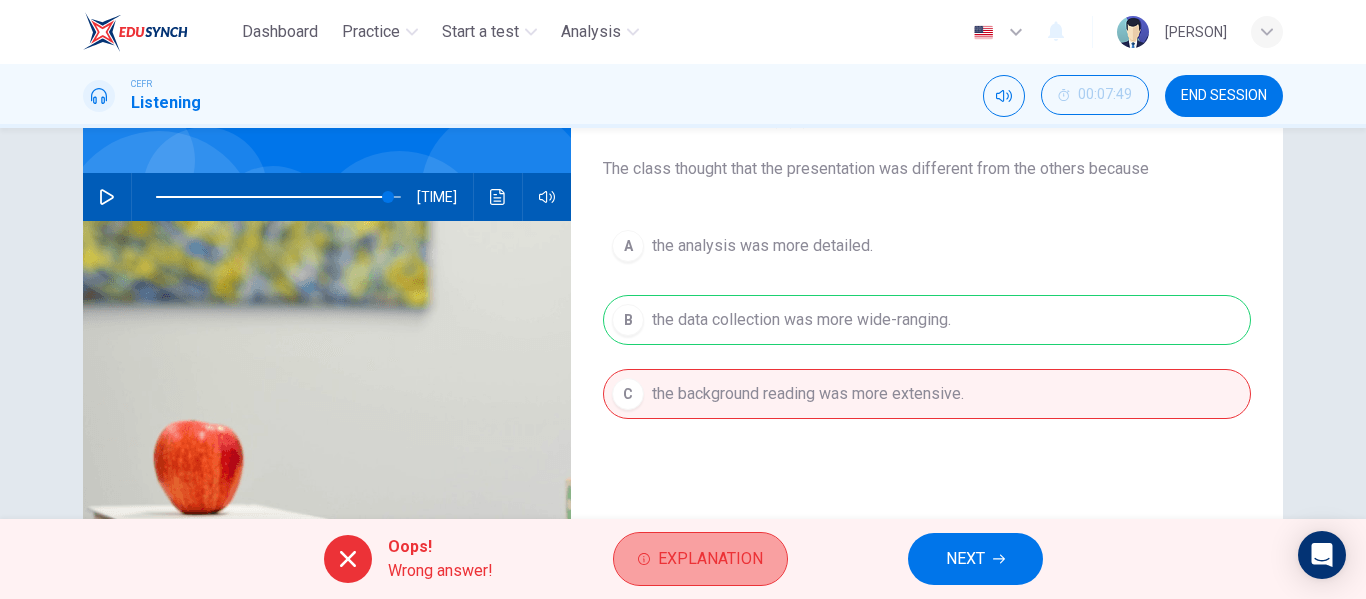 click on "Explanation" at bounding box center (710, 559) 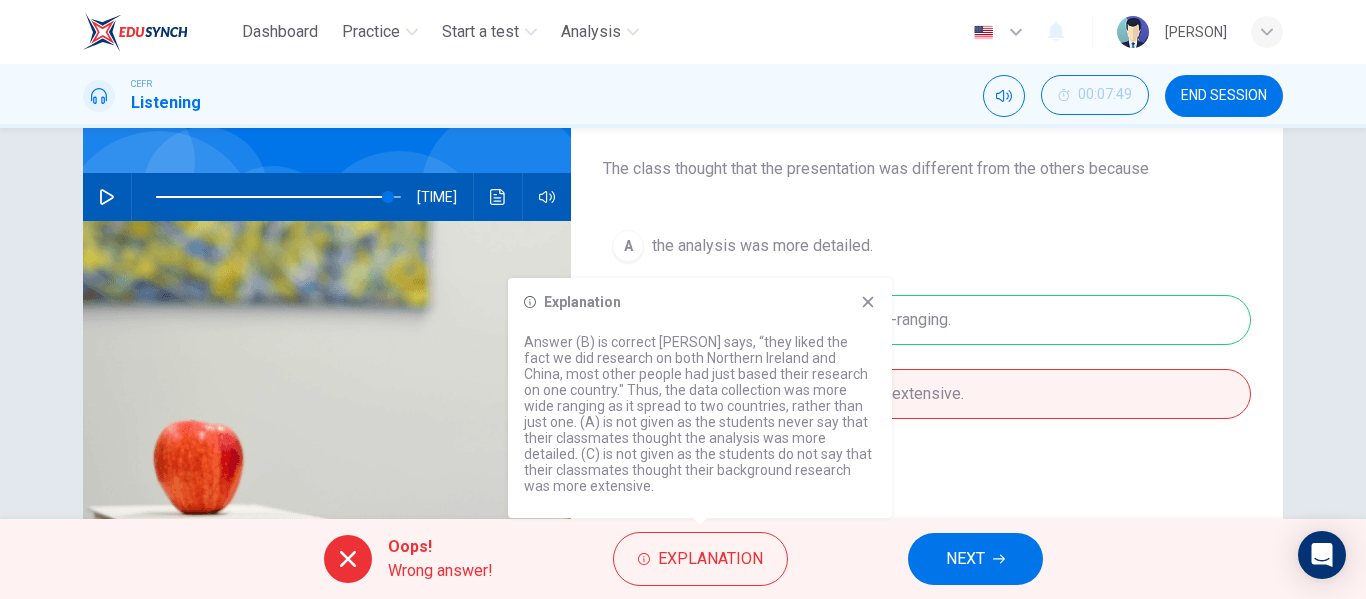 drag, startPoint x: 1040, startPoint y: 381, endPoint x: 969, endPoint y: 572, distance: 203.76947 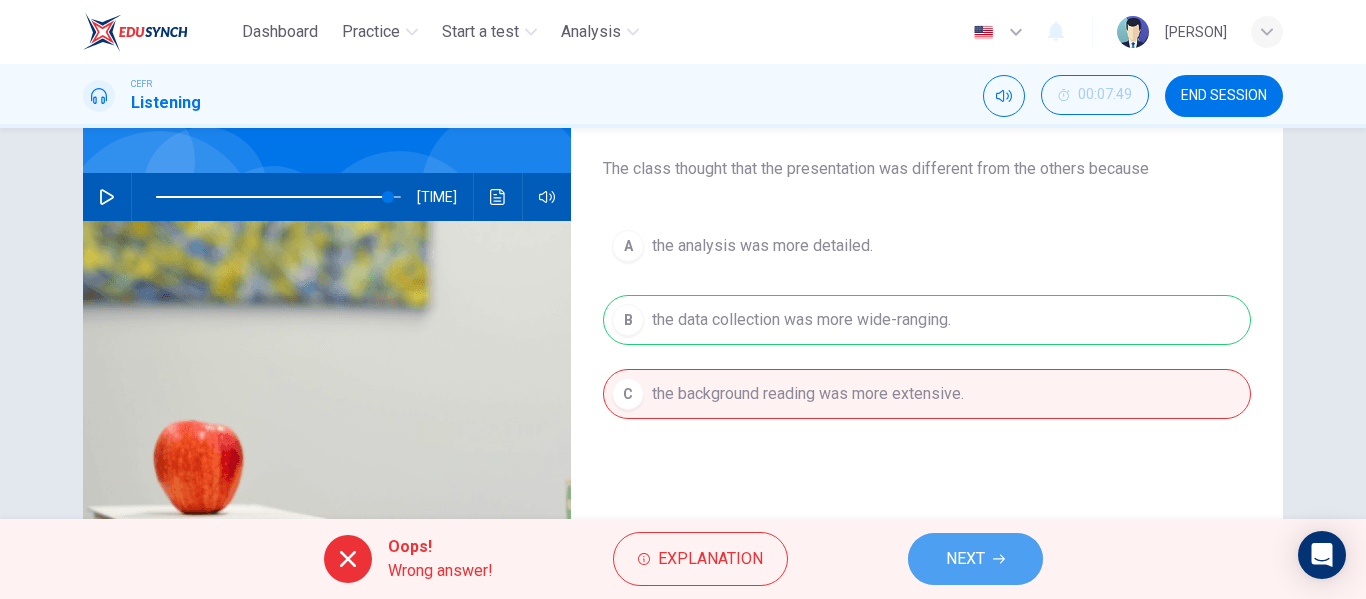 click on "NEXT" at bounding box center (965, 559) 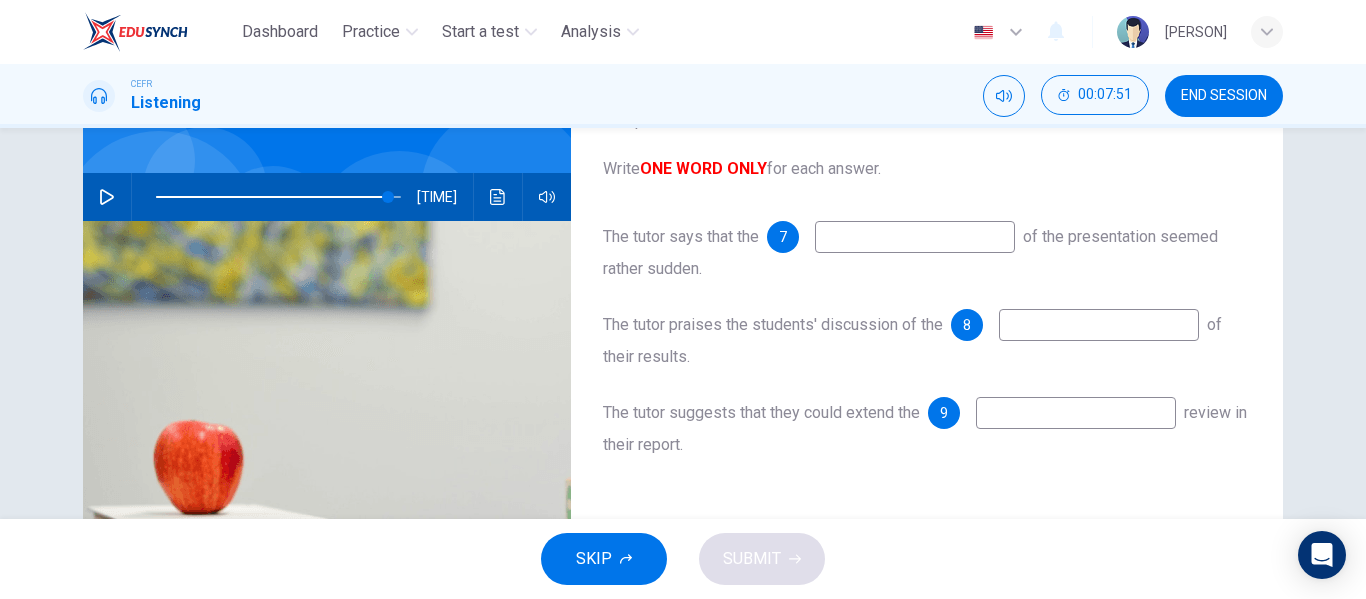 click at bounding box center [915, 237] 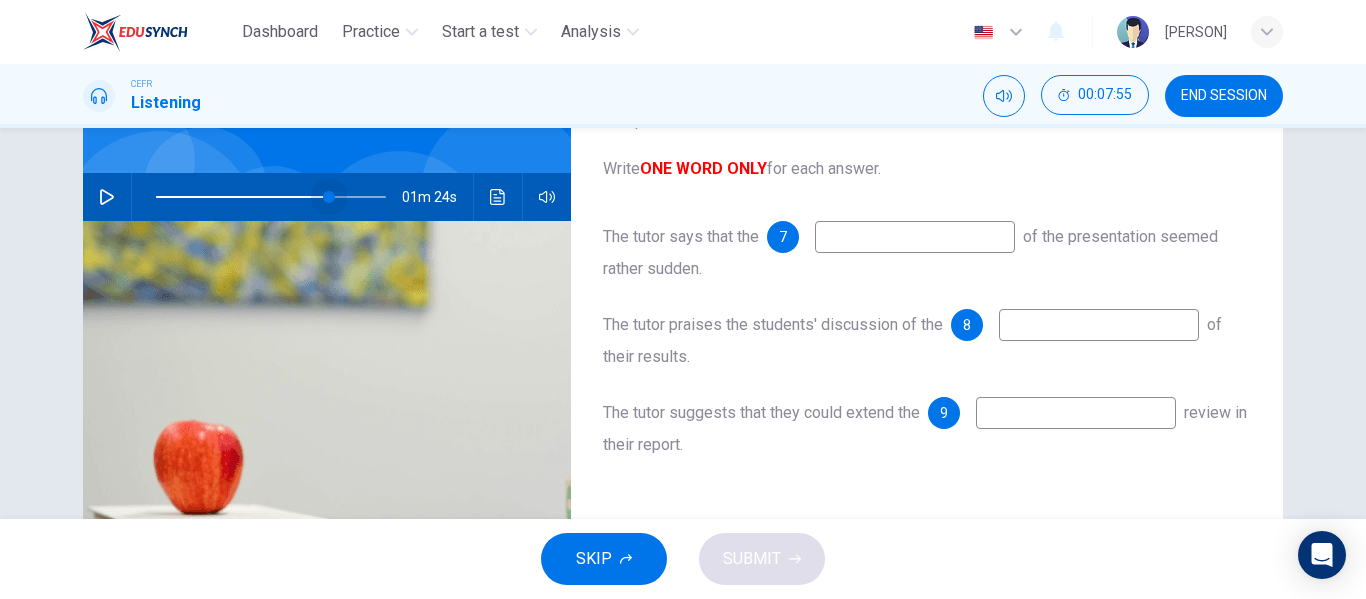 drag, startPoint x: 368, startPoint y: 194, endPoint x: 325, endPoint y: 194, distance: 43 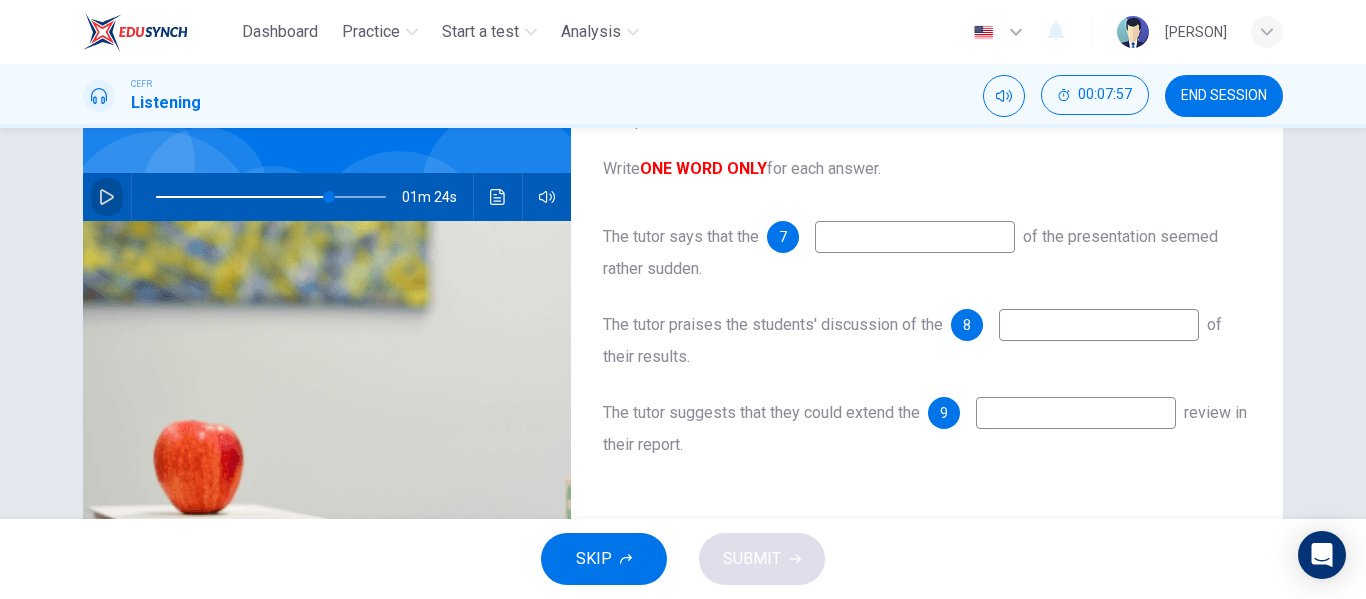 click at bounding box center (107, 197) 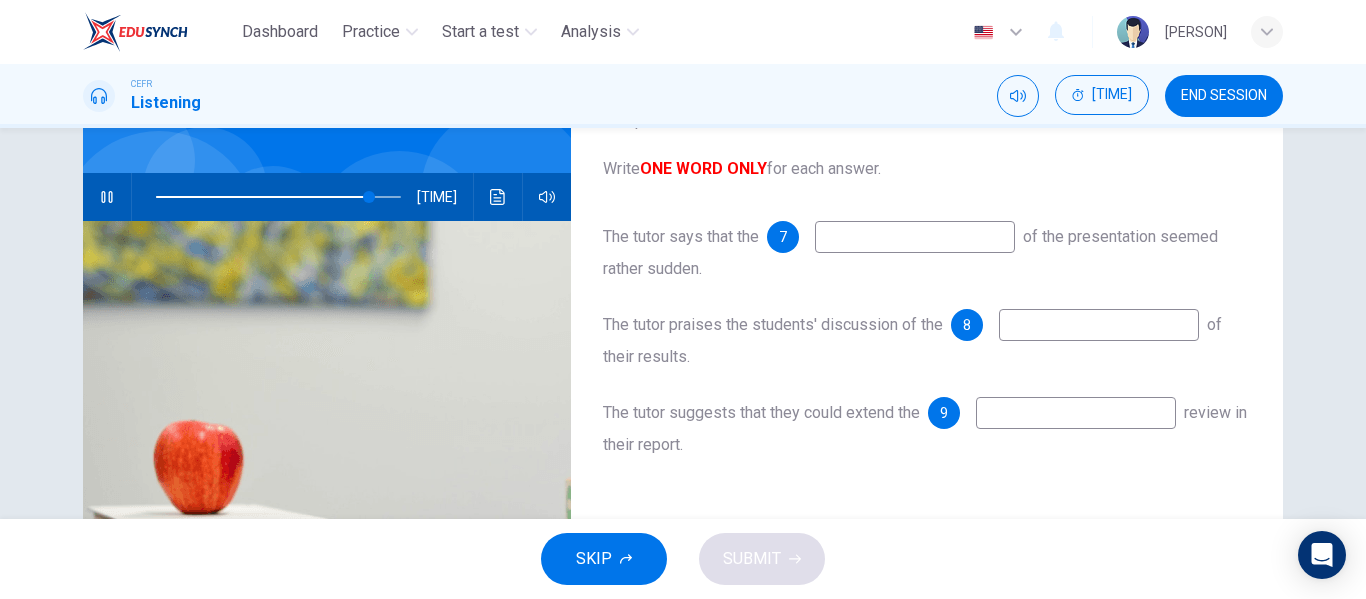 click at bounding box center [915, 237] 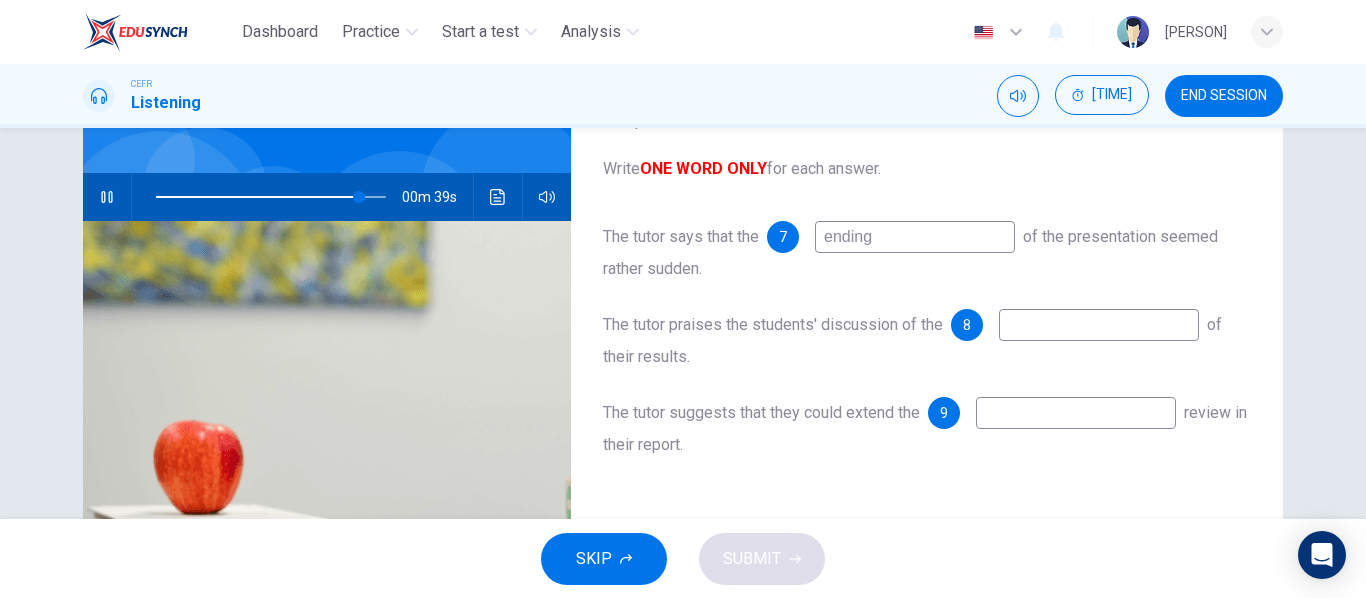 type on "ending" 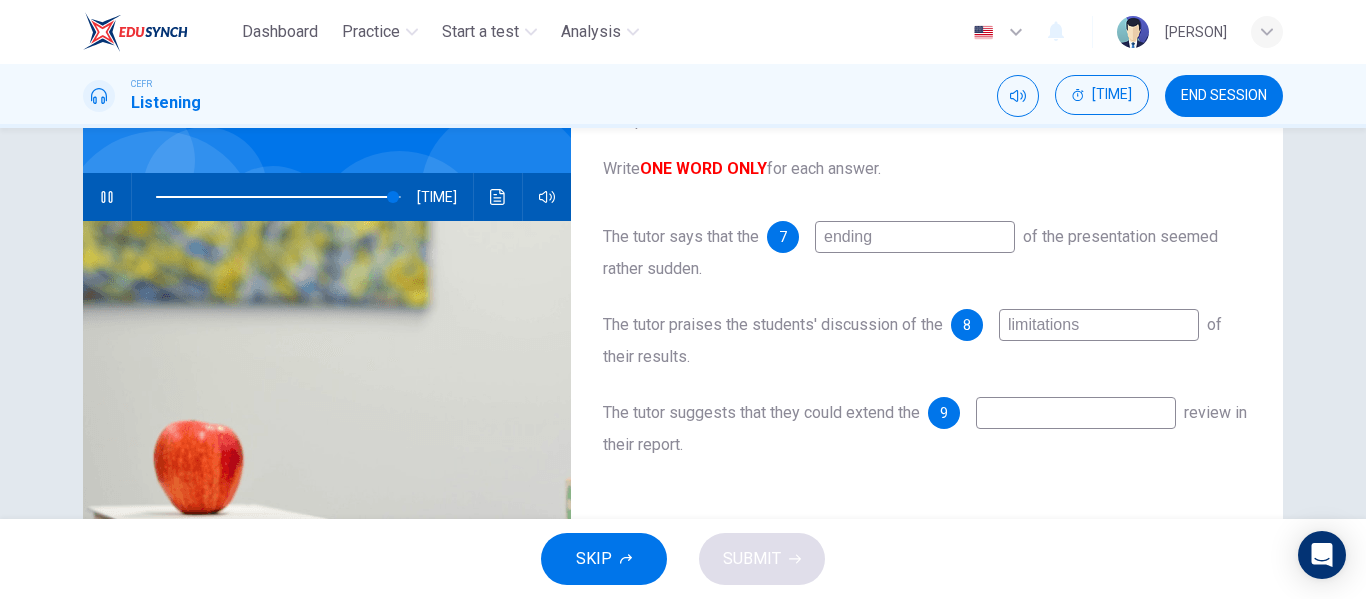 type on "limitations" 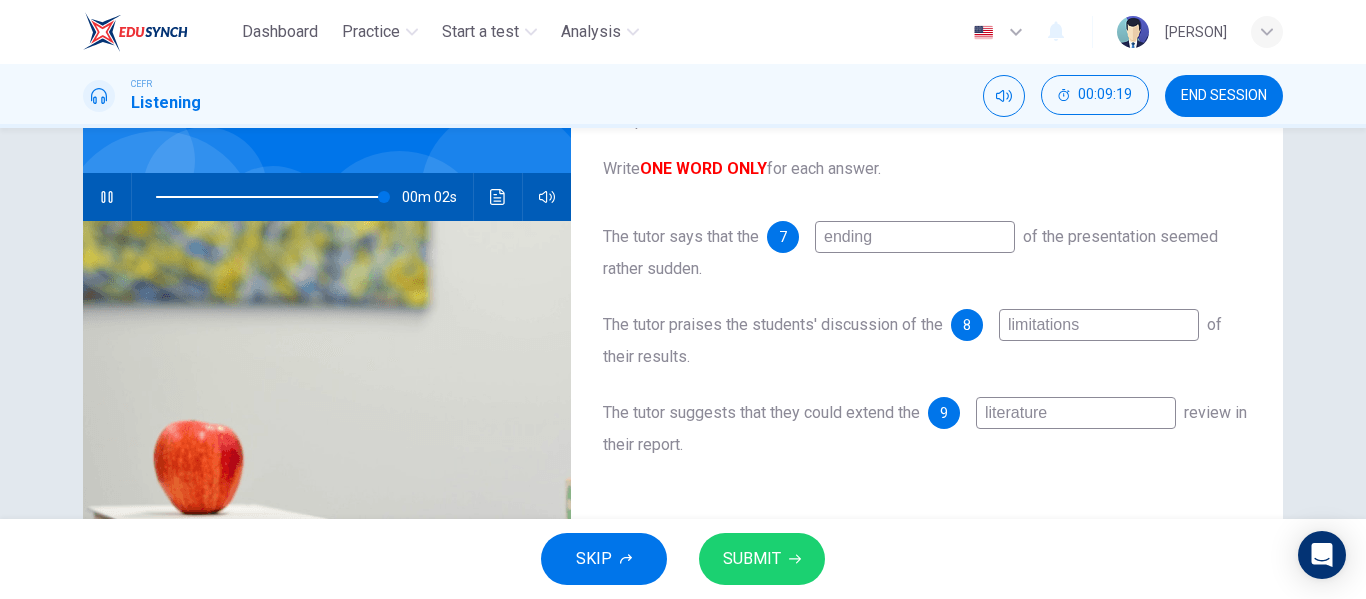 type on "literature" 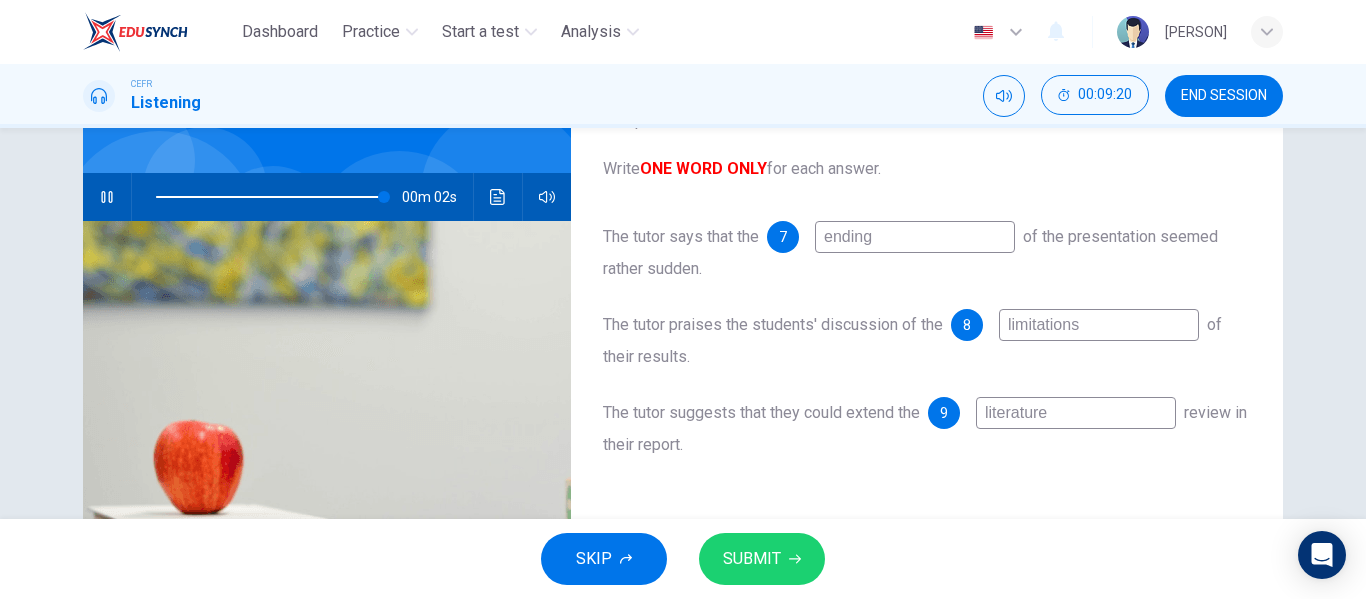 drag, startPoint x: 771, startPoint y: 521, endPoint x: 772, endPoint y: 536, distance: 15.033297 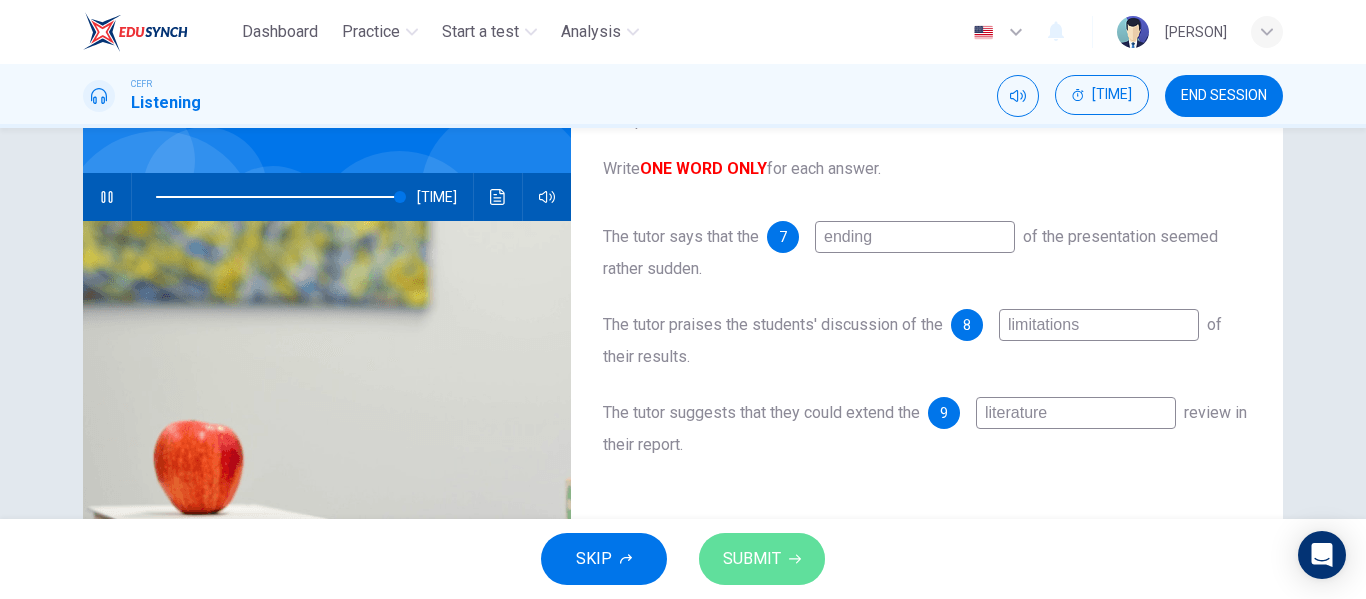 click on "SUBMIT" at bounding box center (762, 559) 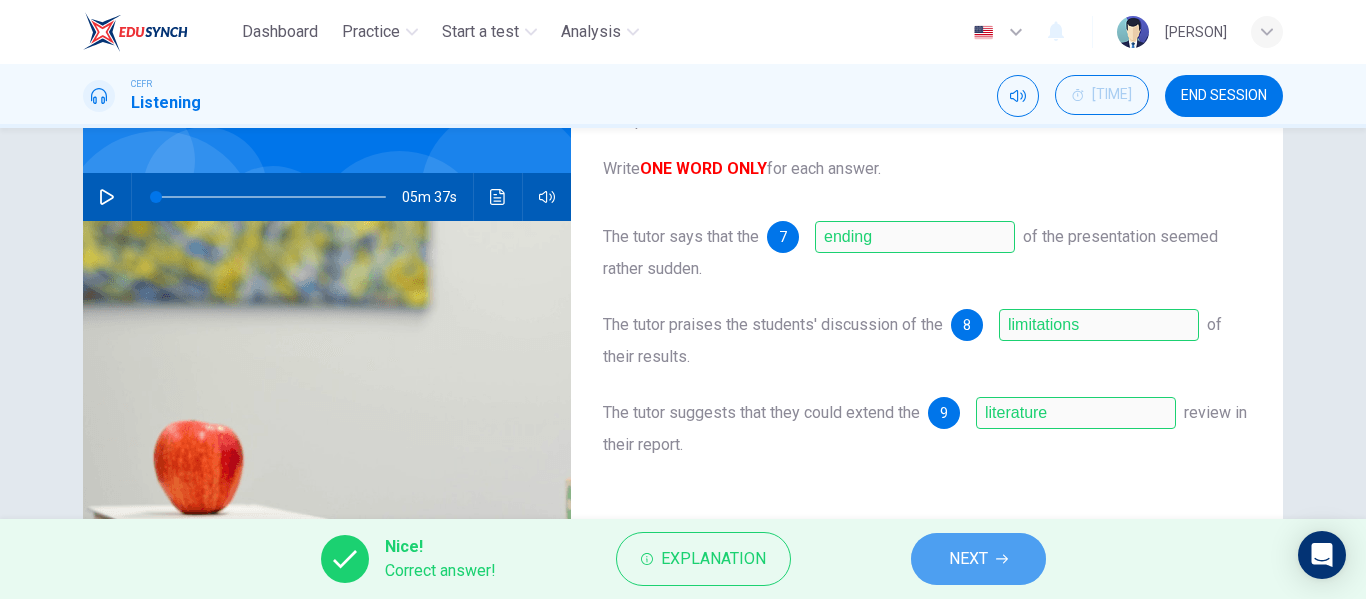 click on "NEXT" at bounding box center [968, 559] 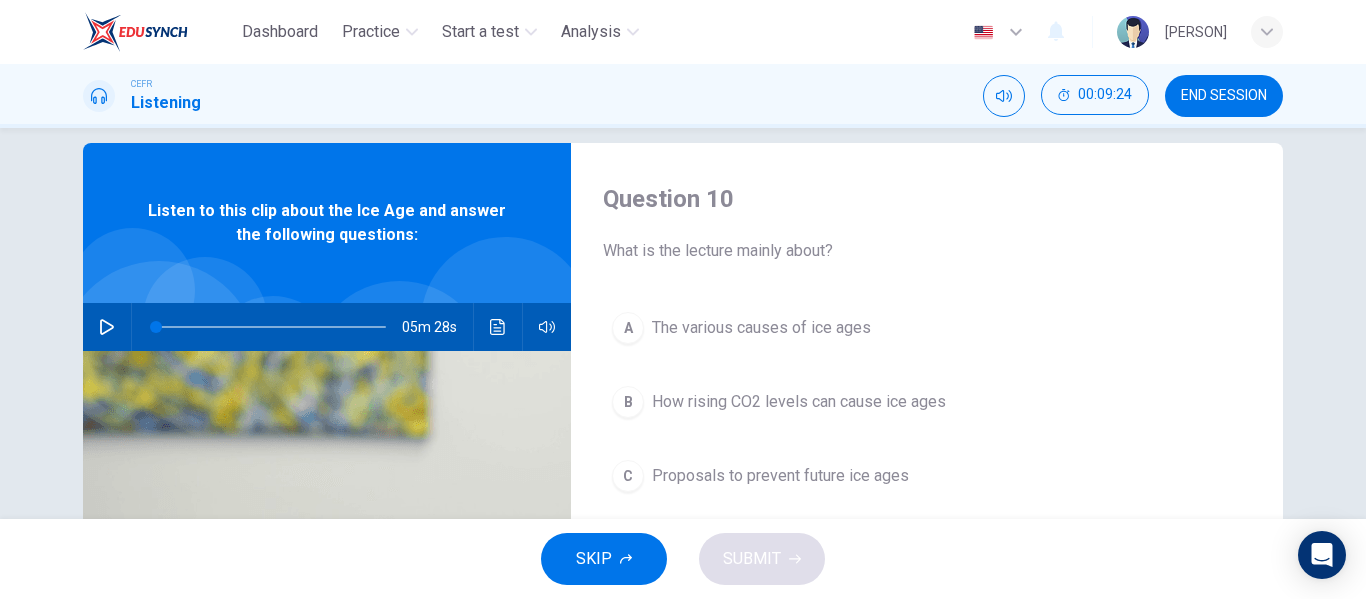 scroll, scrollTop: 49, scrollLeft: 0, axis: vertical 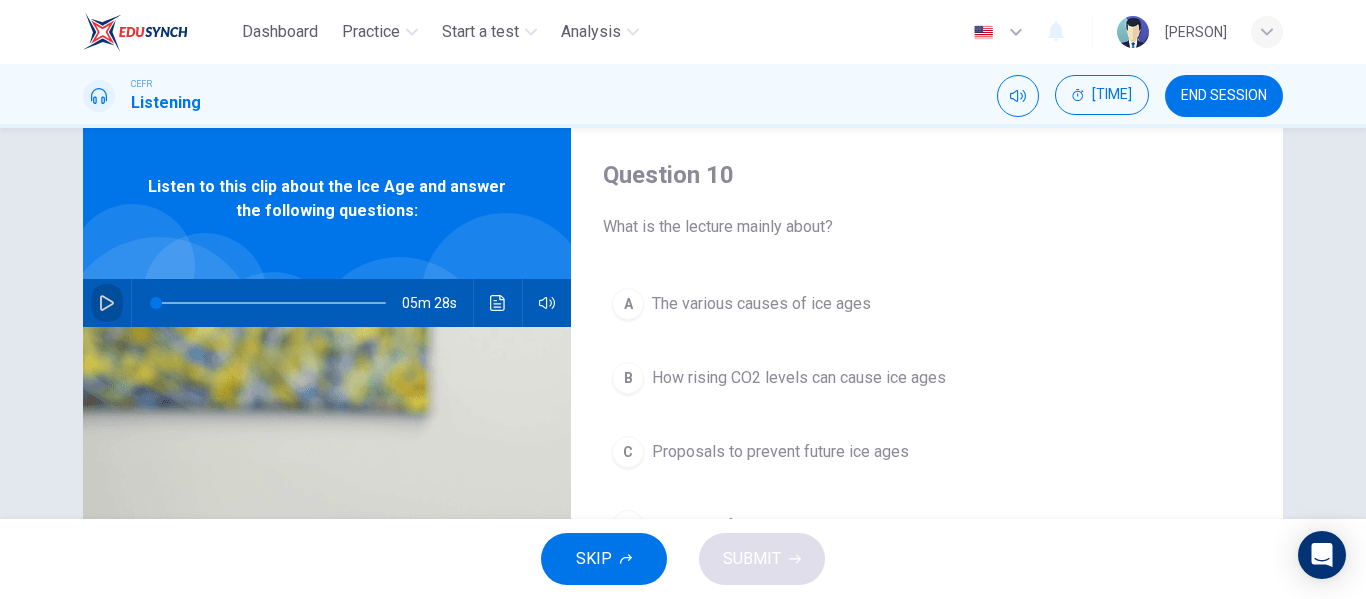 click at bounding box center [107, 303] 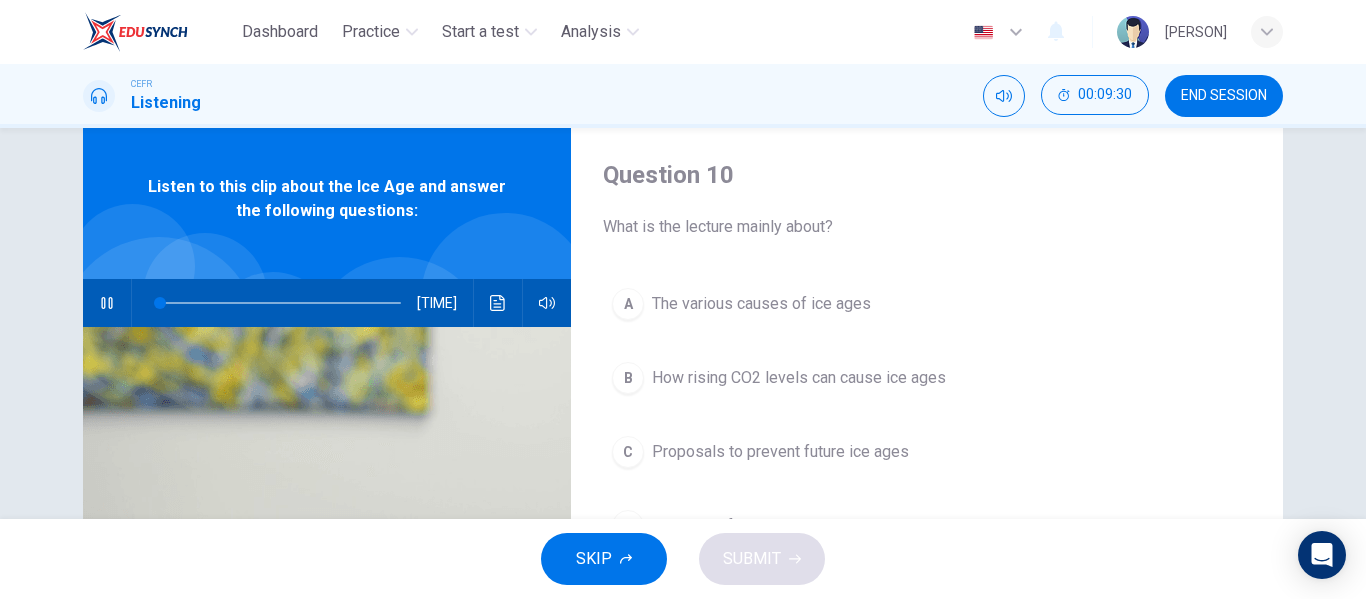 type 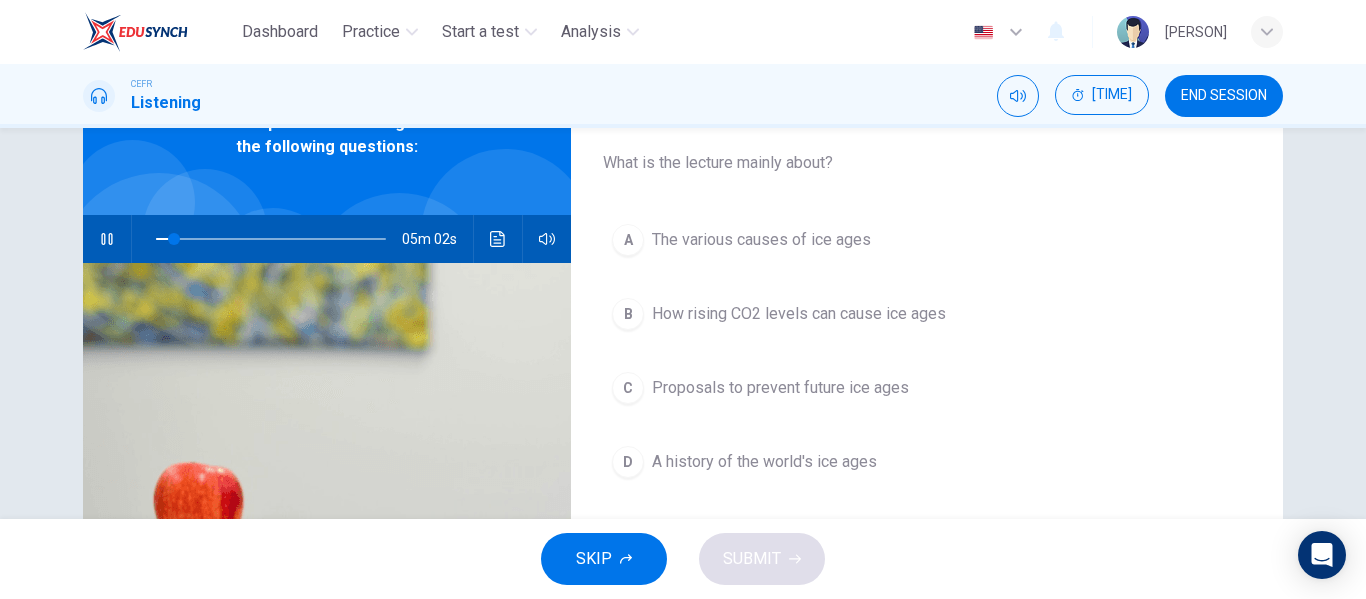 scroll, scrollTop: 113, scrollLeft: 0, axis: vertical 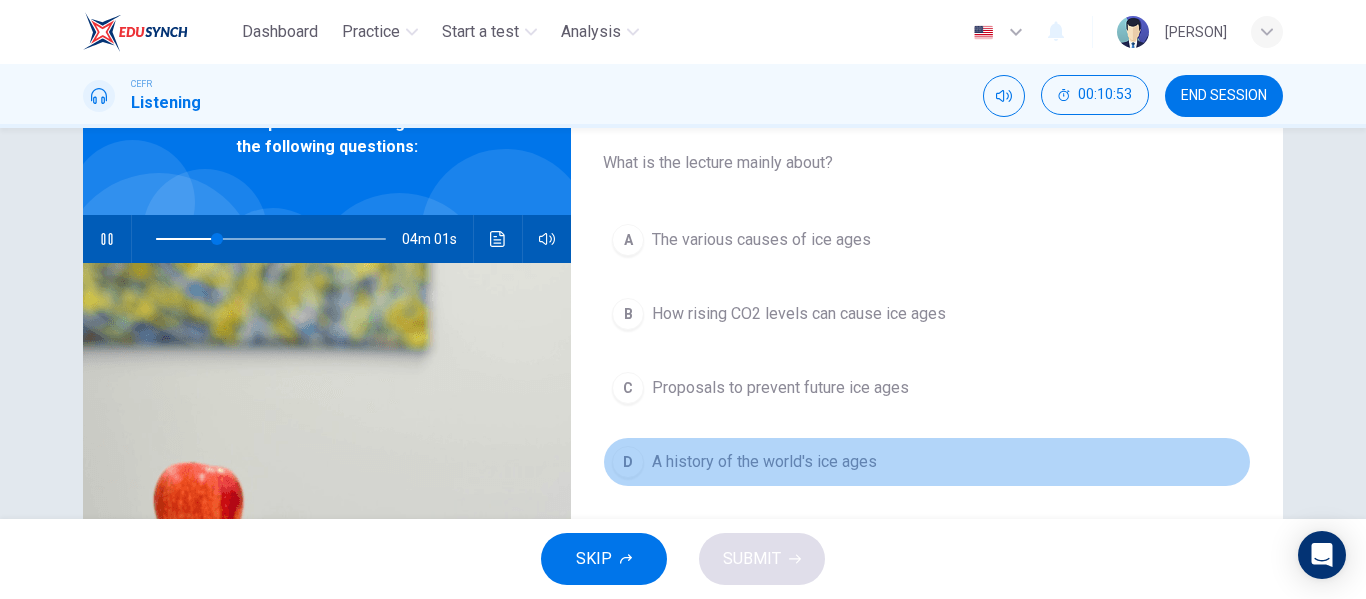 click on "D" at bounding box center [628, 240] 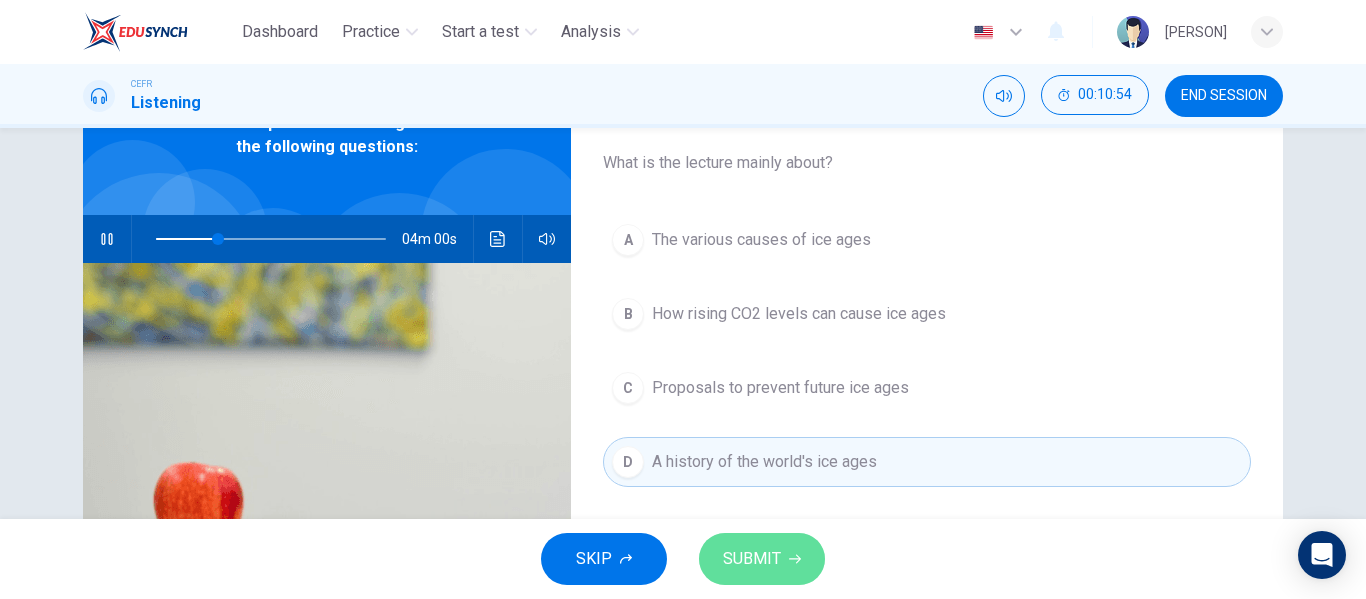click on "SUBMIT" at bounding box center (762, 559) 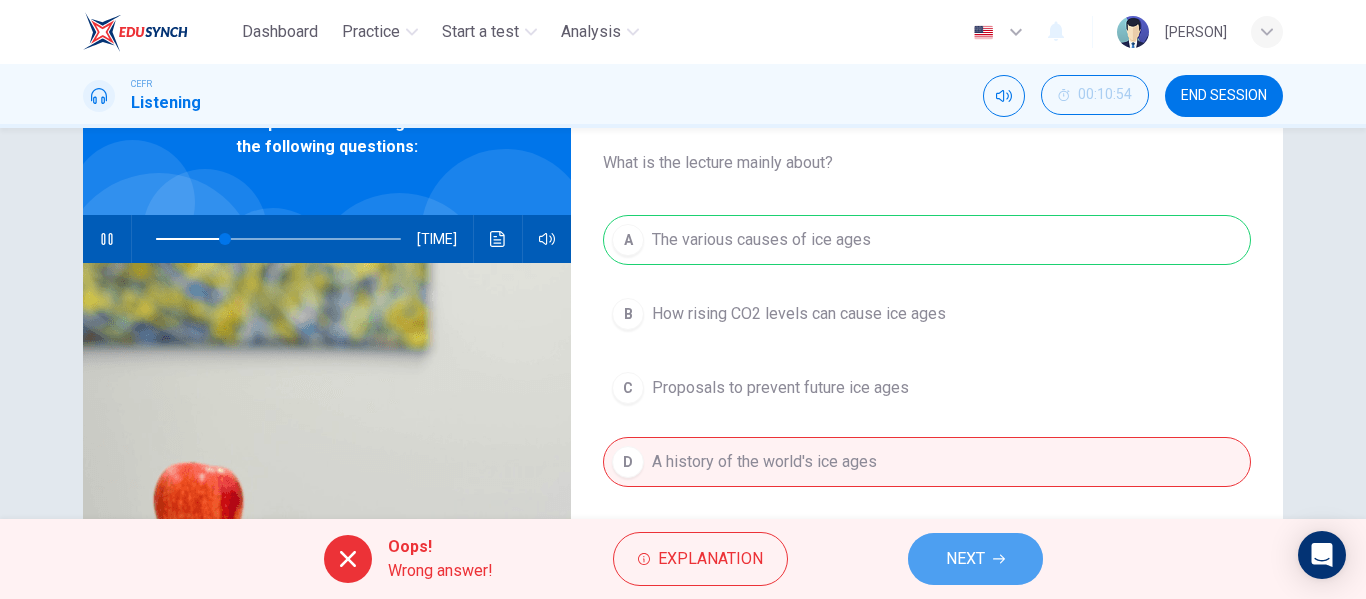 click on "NEXT" at bounding box center (965, 559) 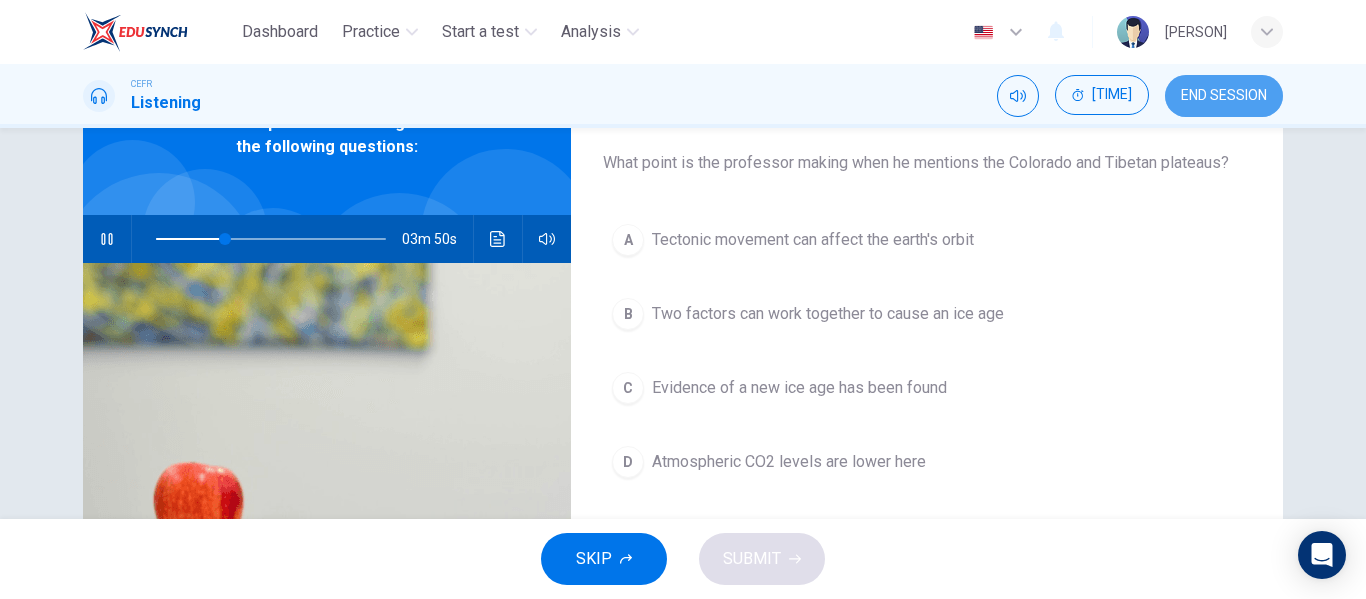 click on "END SESSION" at bounding box center [1224, 96] 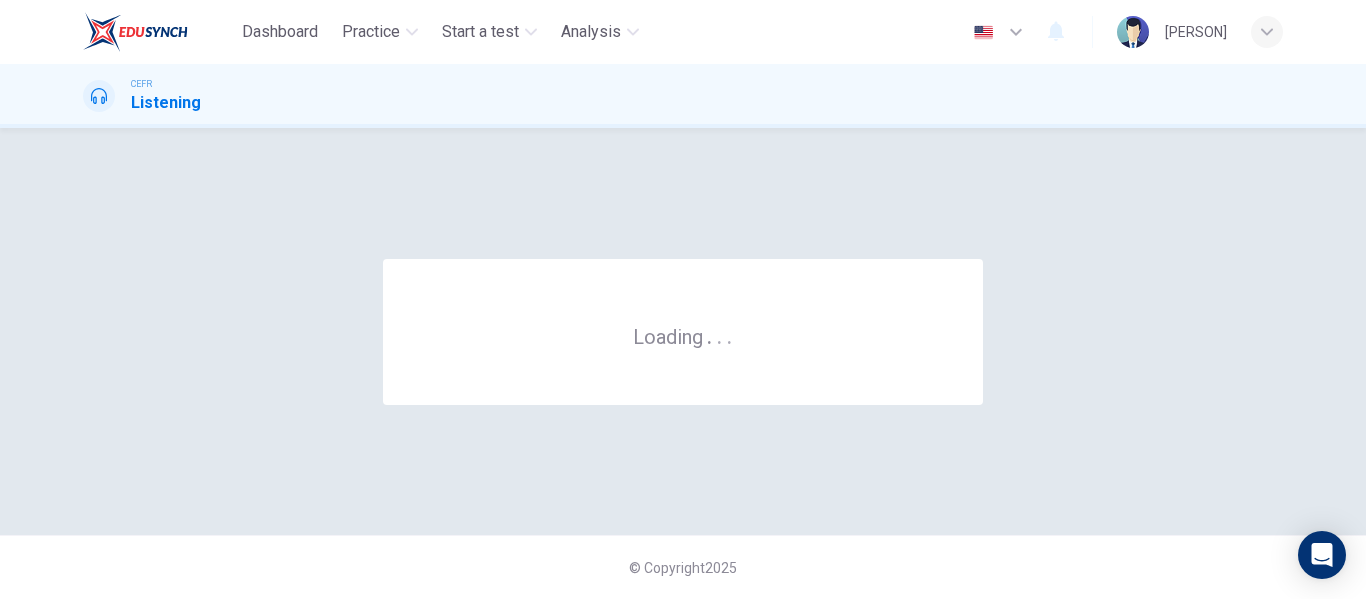 scroll, scrollTop: 0, scrollLeft: 0, axis: both 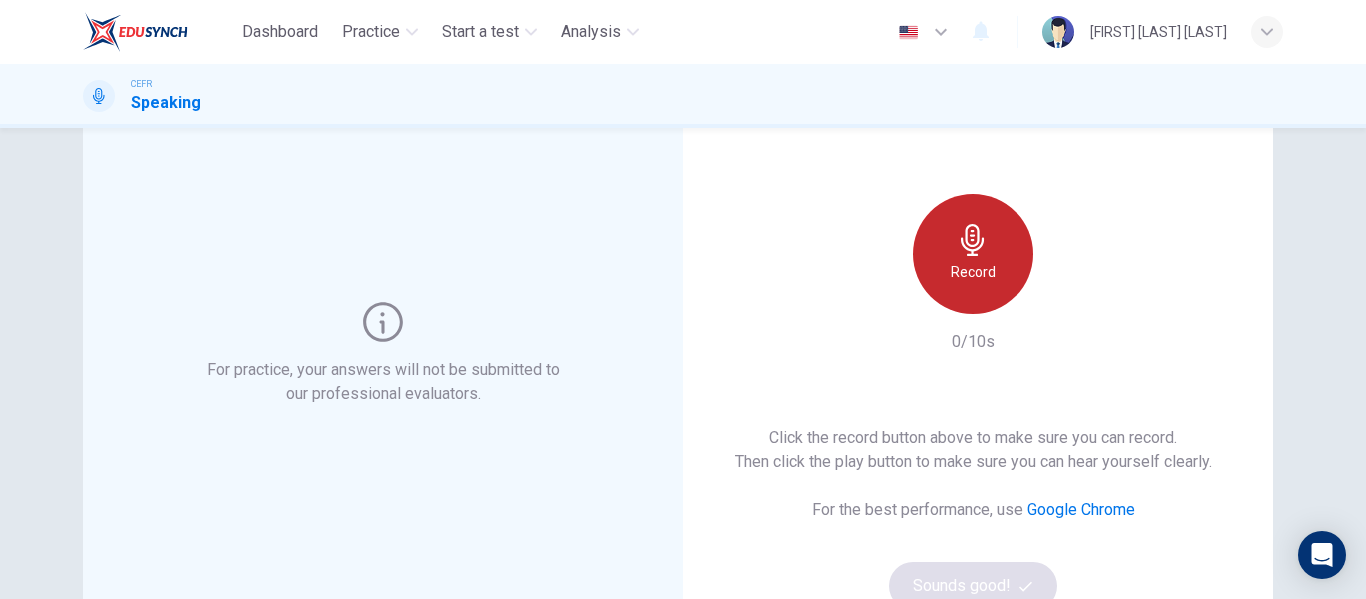 click on "Record" at bounding box center [973, 254] 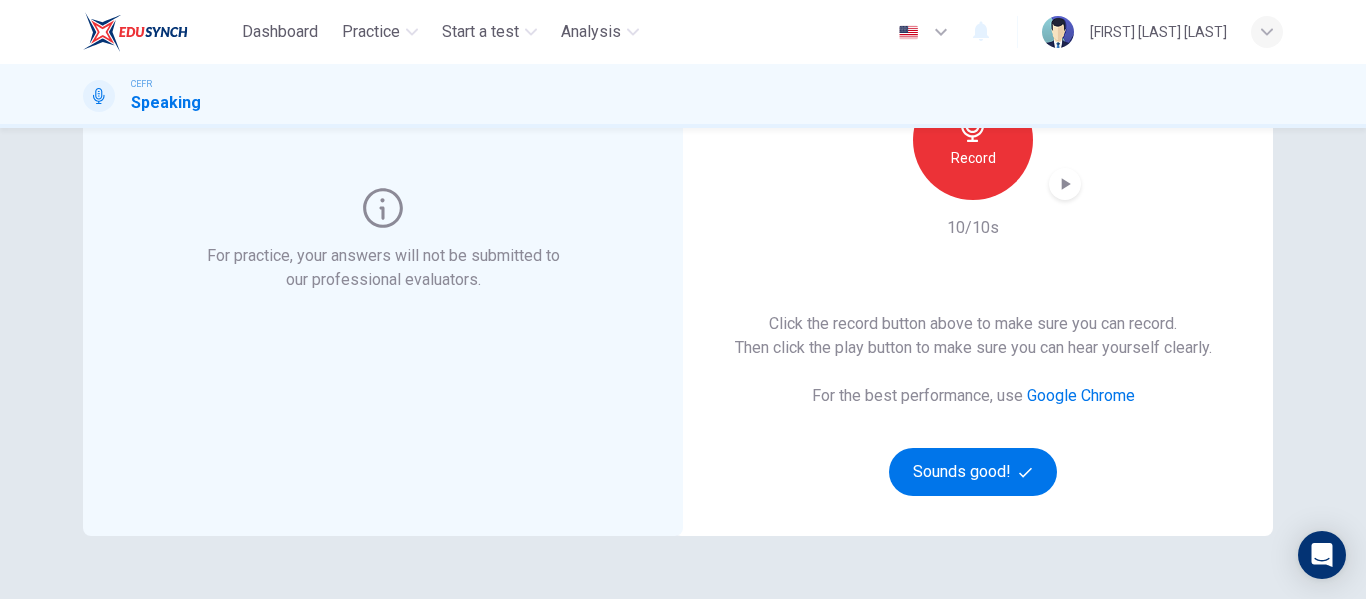 scroll, scrollTop: 225, scrollLeft: 0, axis: vertical 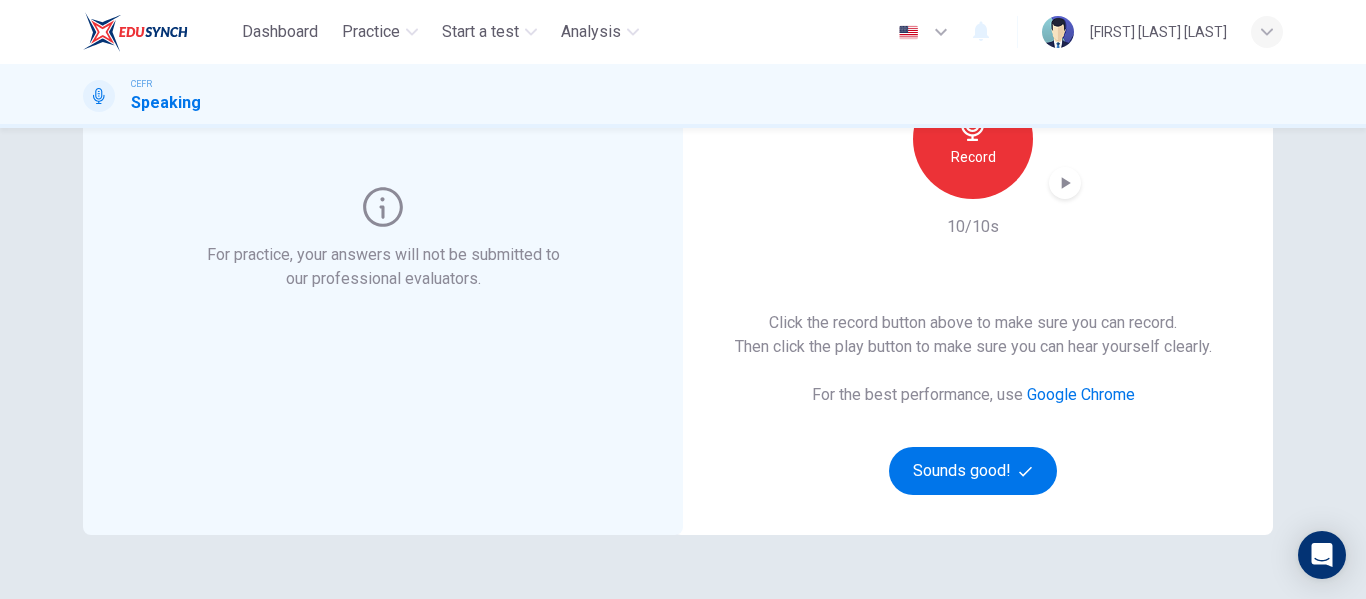 click at bounding box center [1065, 183] 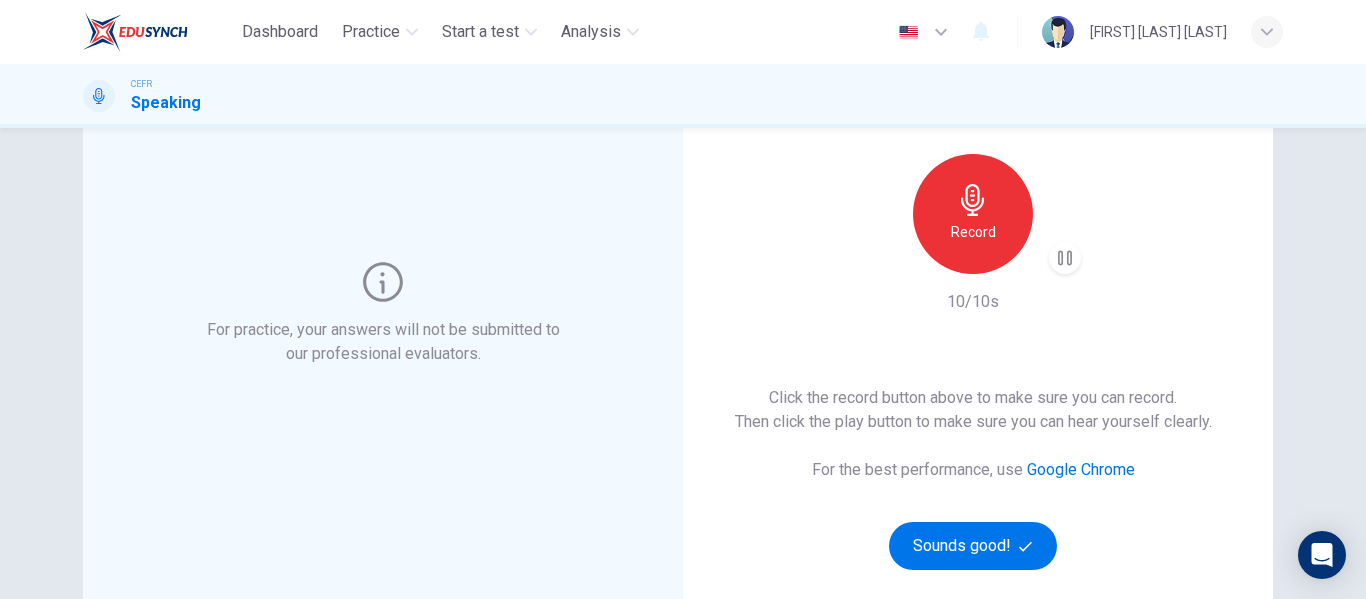 scroll, scrollTop: 149, scrollLeft: 0, axis: vertical 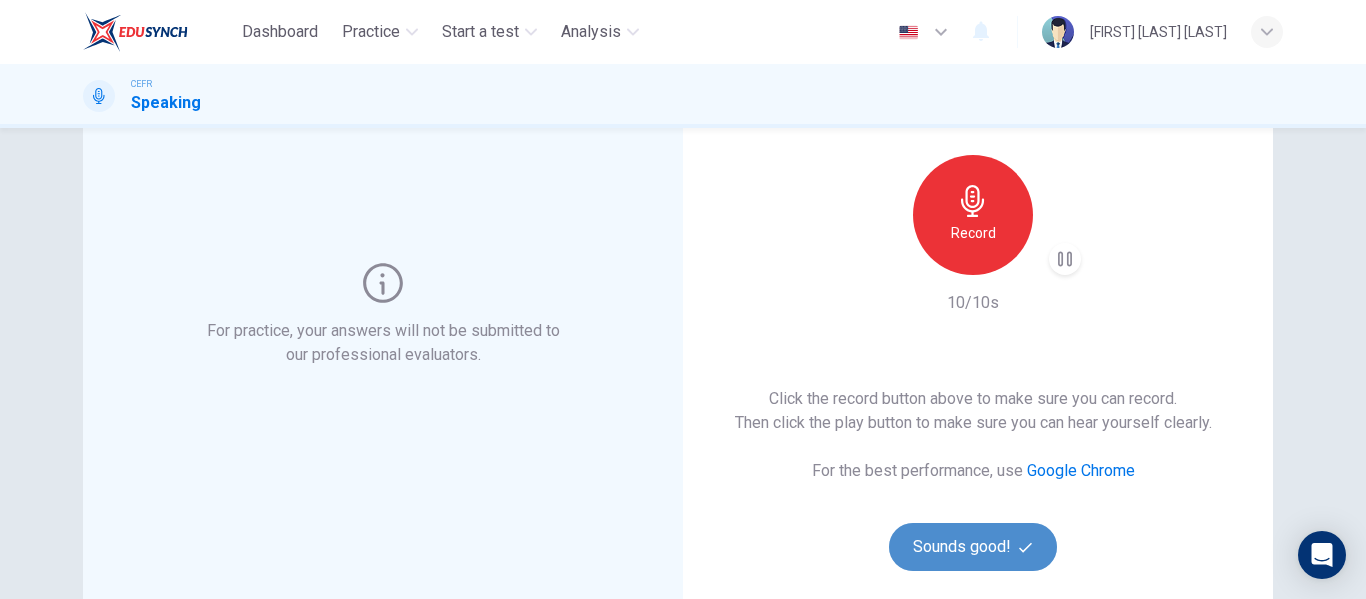 click on "Sounds good!" at bounding box center [973, 547] 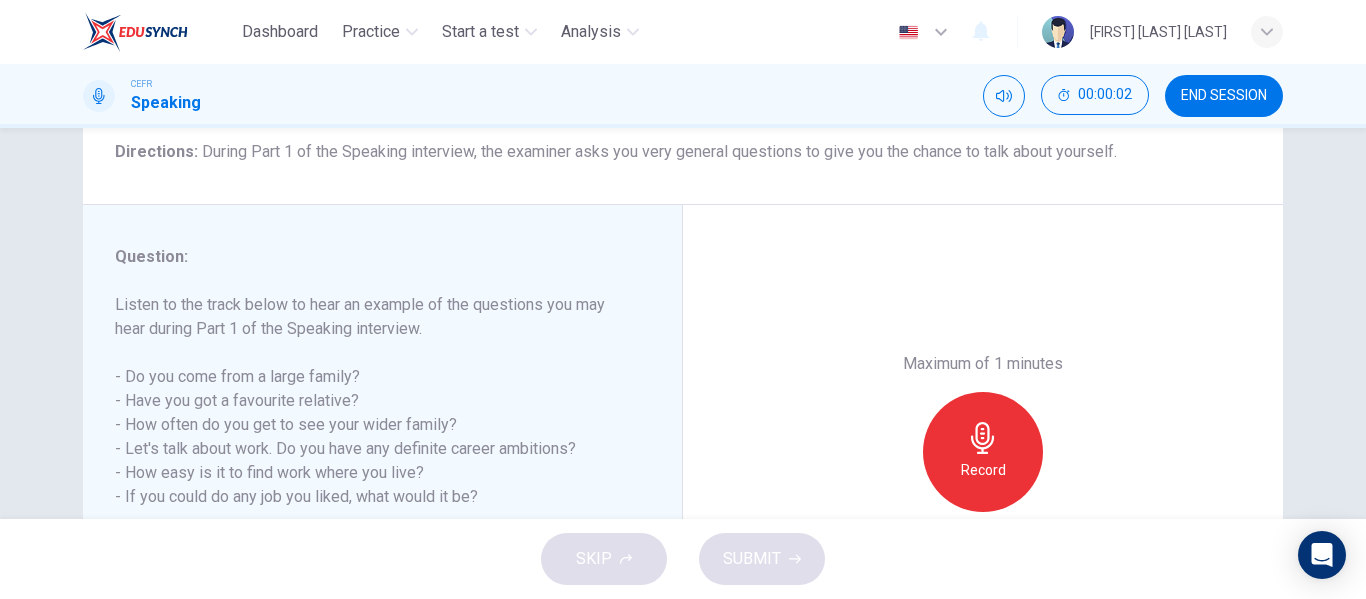 scroll, scrollTop: 261, scrollLeft: 0, axis: vertical 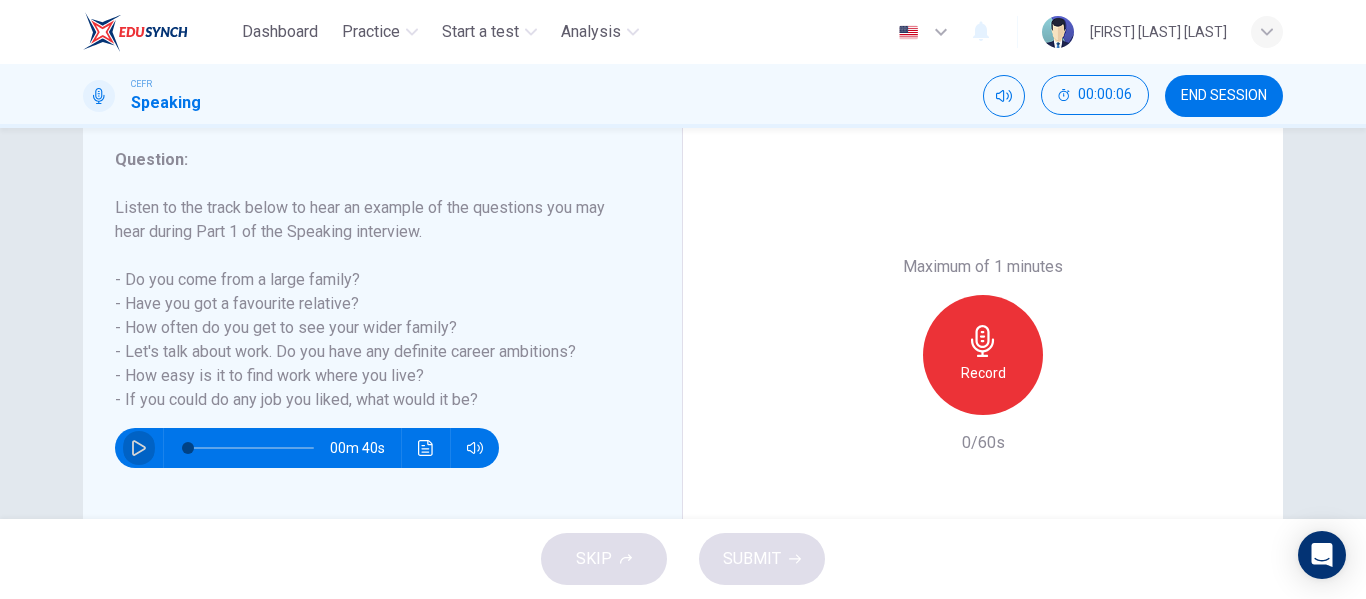 click at bounding box center (139, 448) 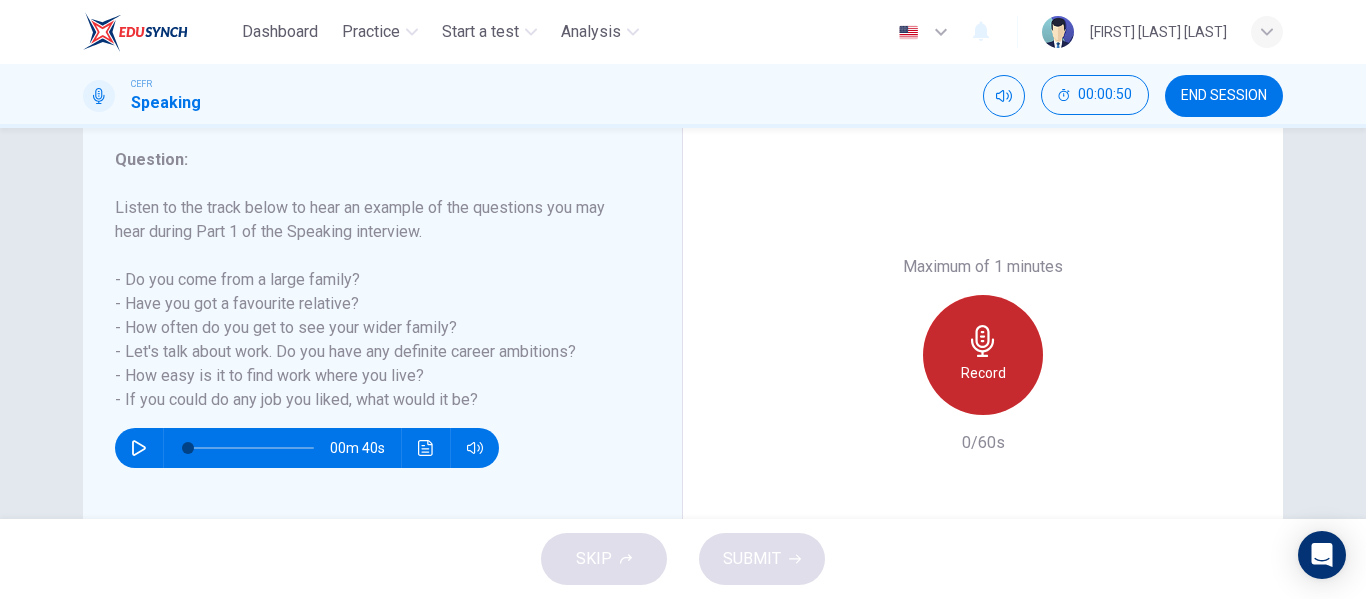 click at bounding box center [983, 341] 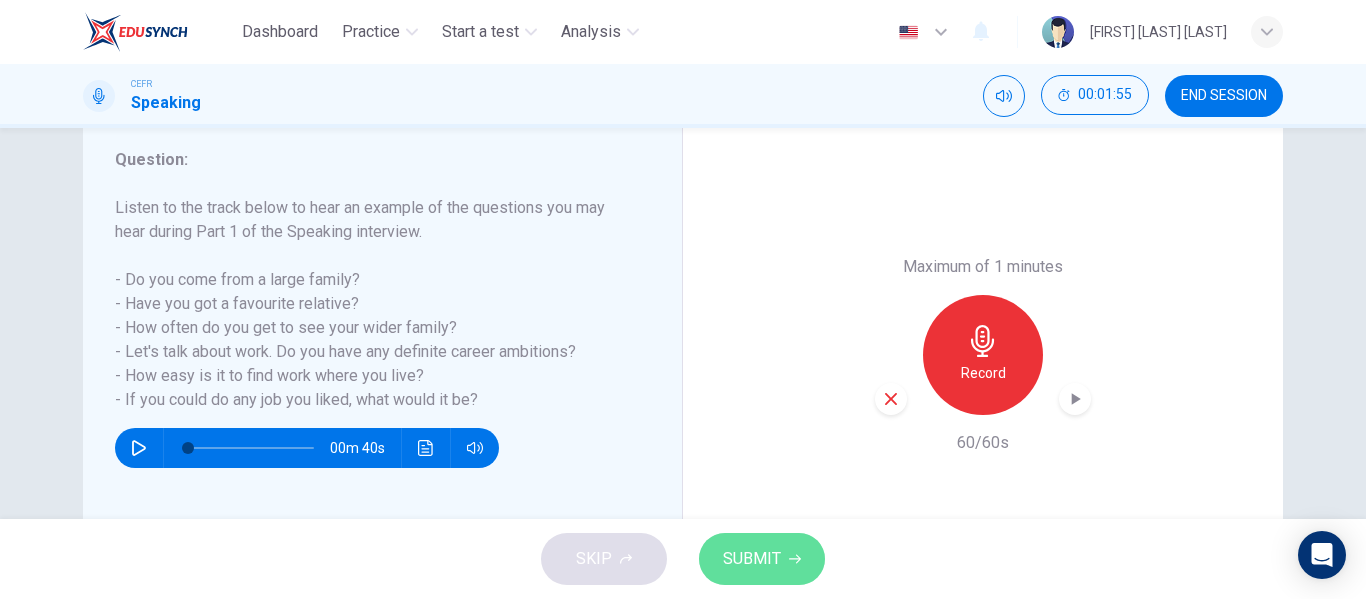 click on "SUBMIT" at bounding box center [752, 559] 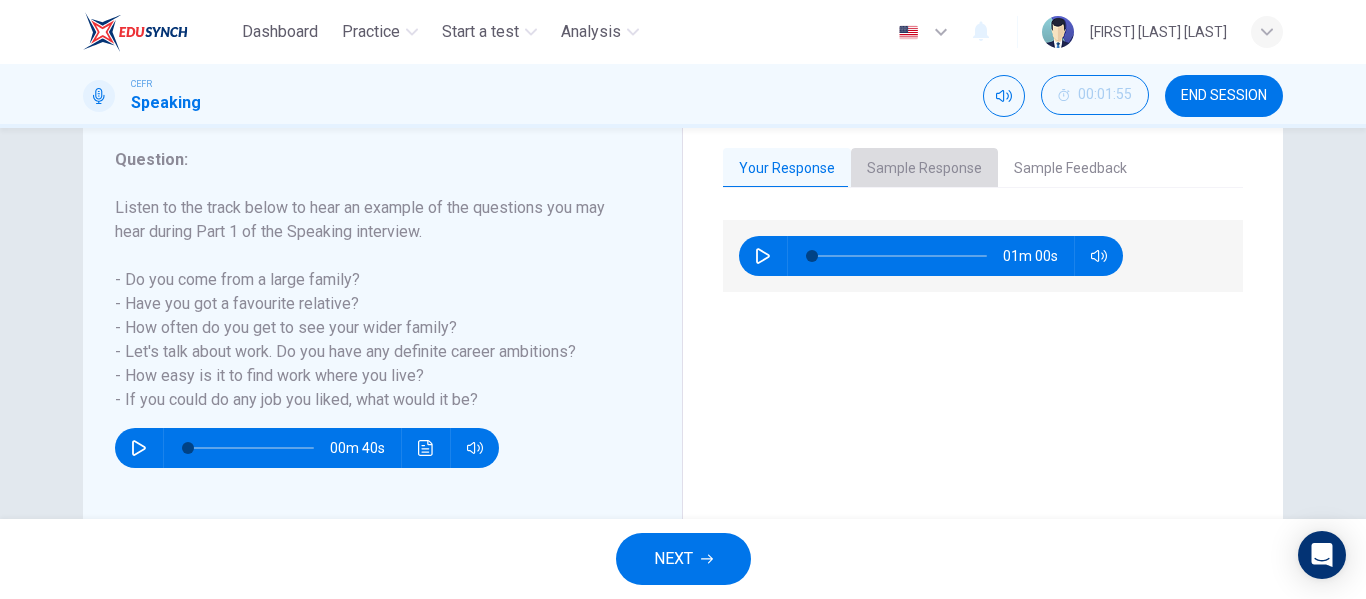 click on "Sample Response" at bounding box center [924, 169] 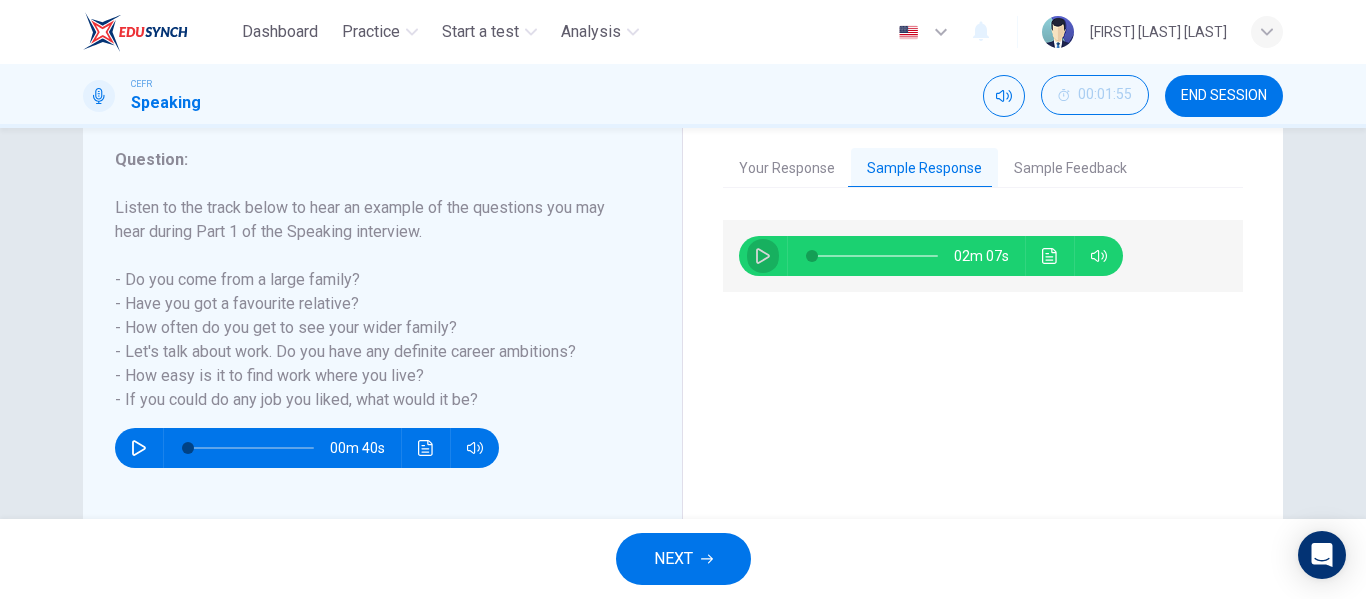 click at bounding box center (763, 256) 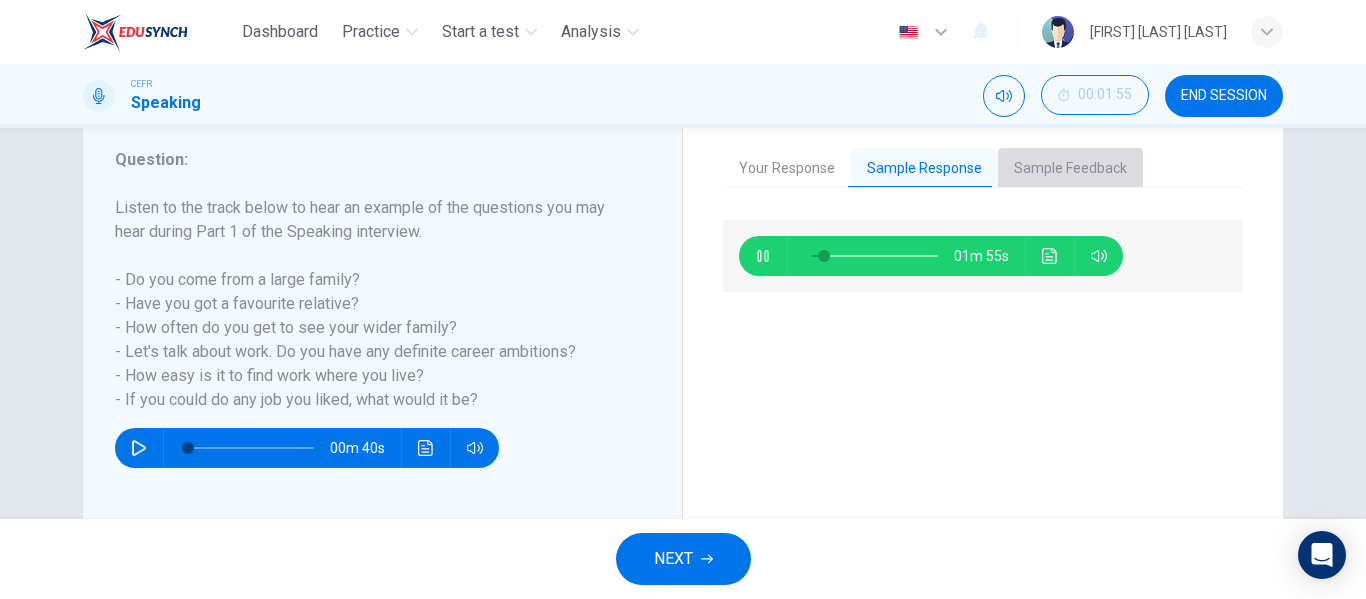 click on "Sample Feedback" at bounding box center (1070, 169) 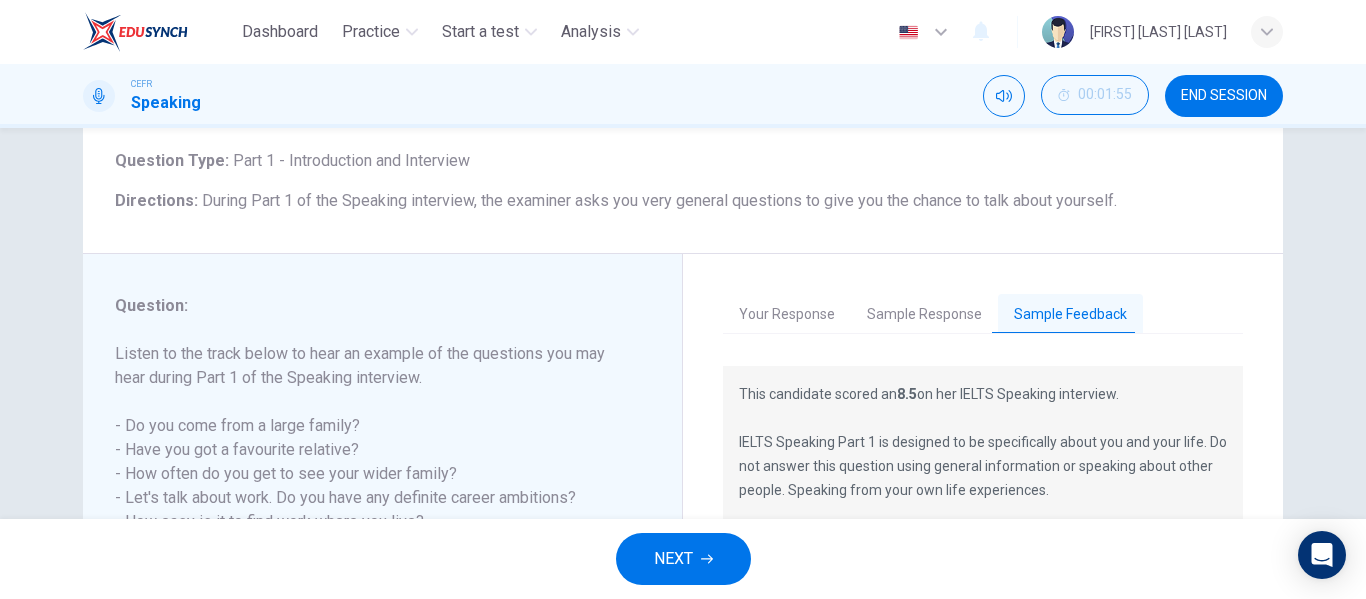scroll, scrollTop: 114, scrollLeft: 0, axis: vertical 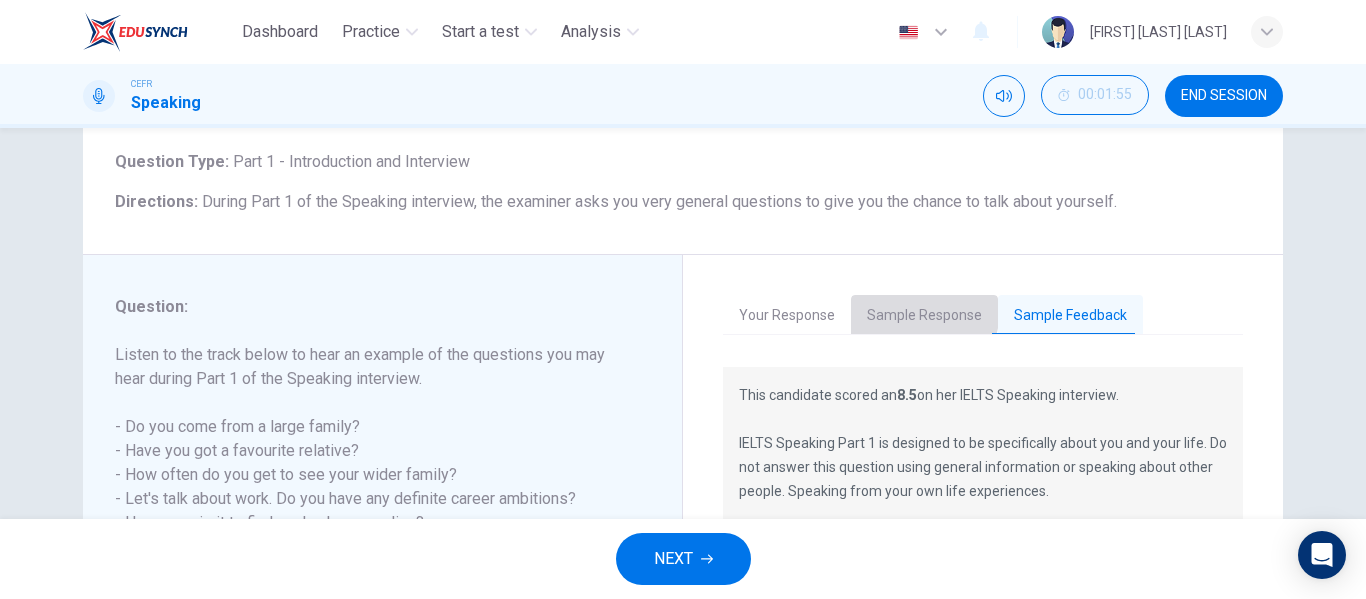 click on "Sample Response" at bounding box center (924, 316) 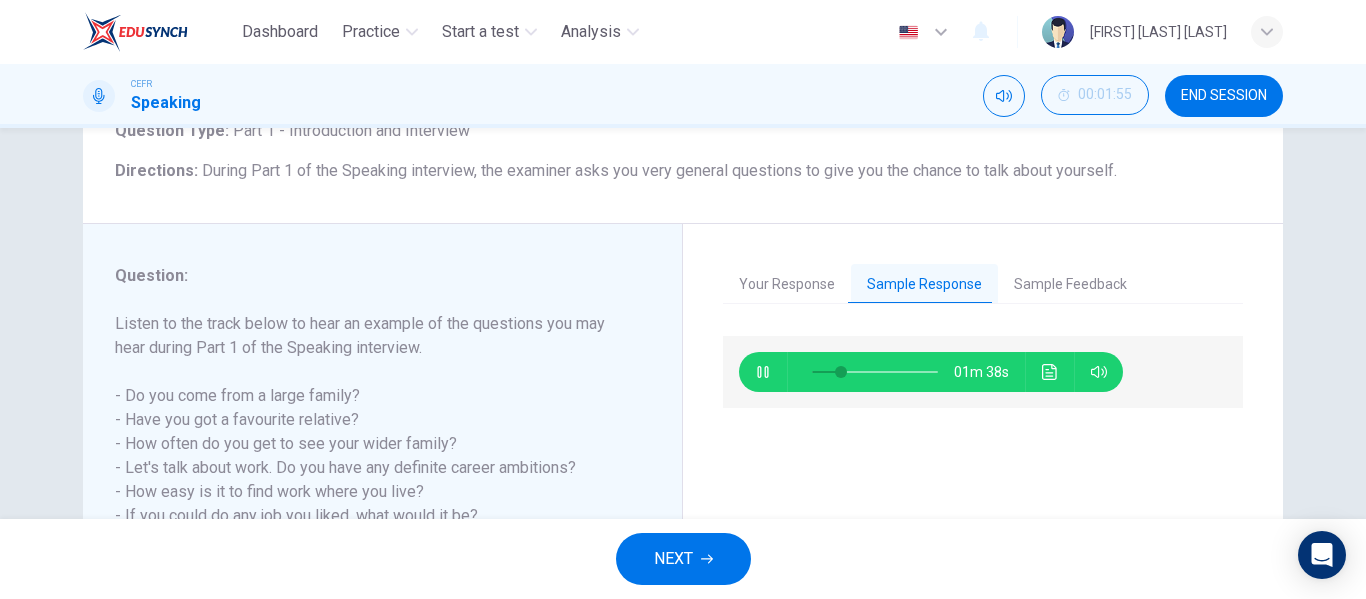 scroll, scrollTop: 144, scrollLeft: 0, axis: vertical 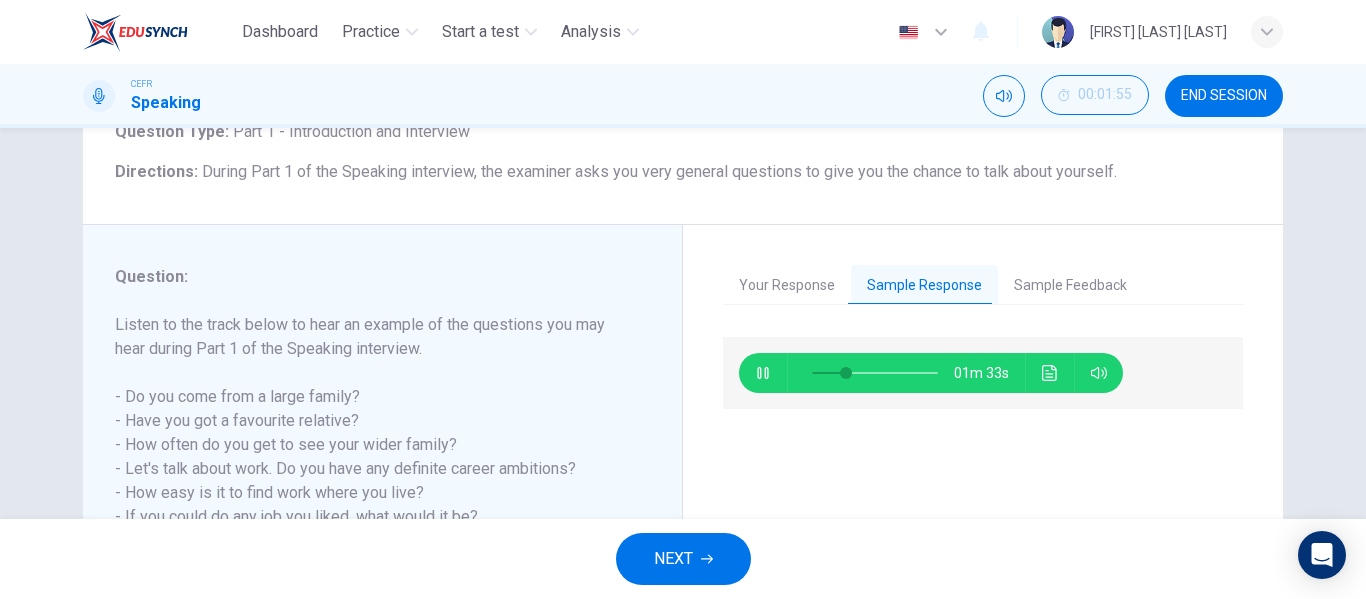 click at bounding box center (762, 373) 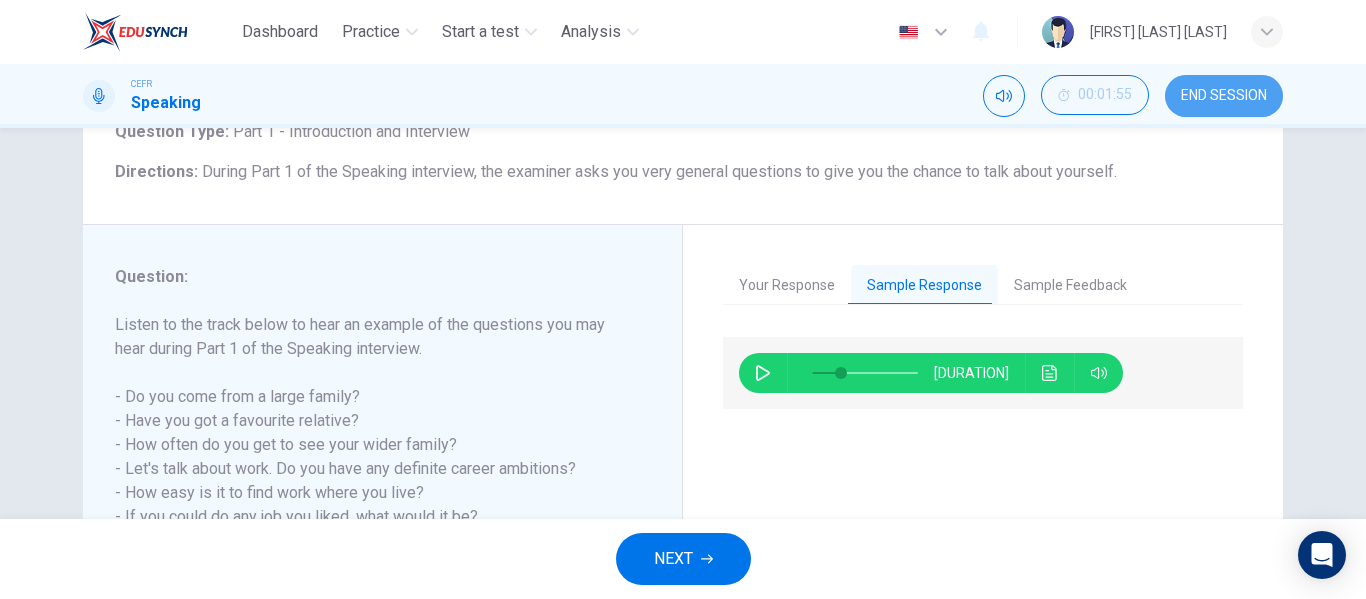click on "END SESSION" at bounding box center (1224, 96) 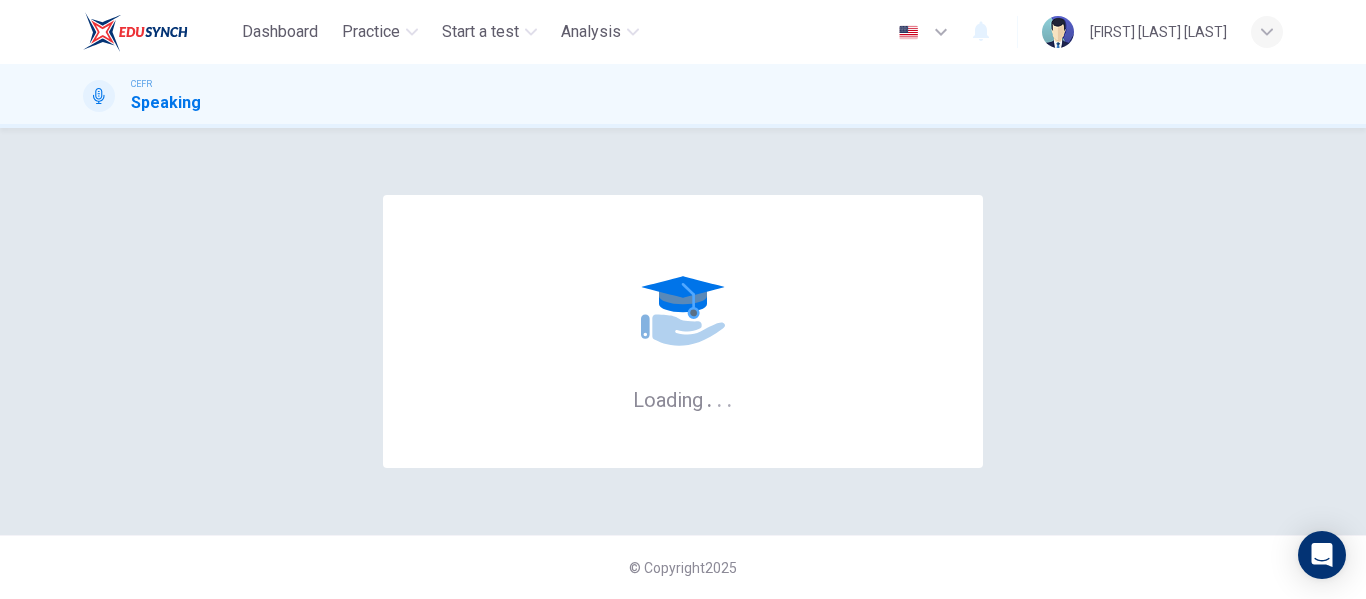 scroll, scrollTop: 0, scrollLeft: 0, axis: both 